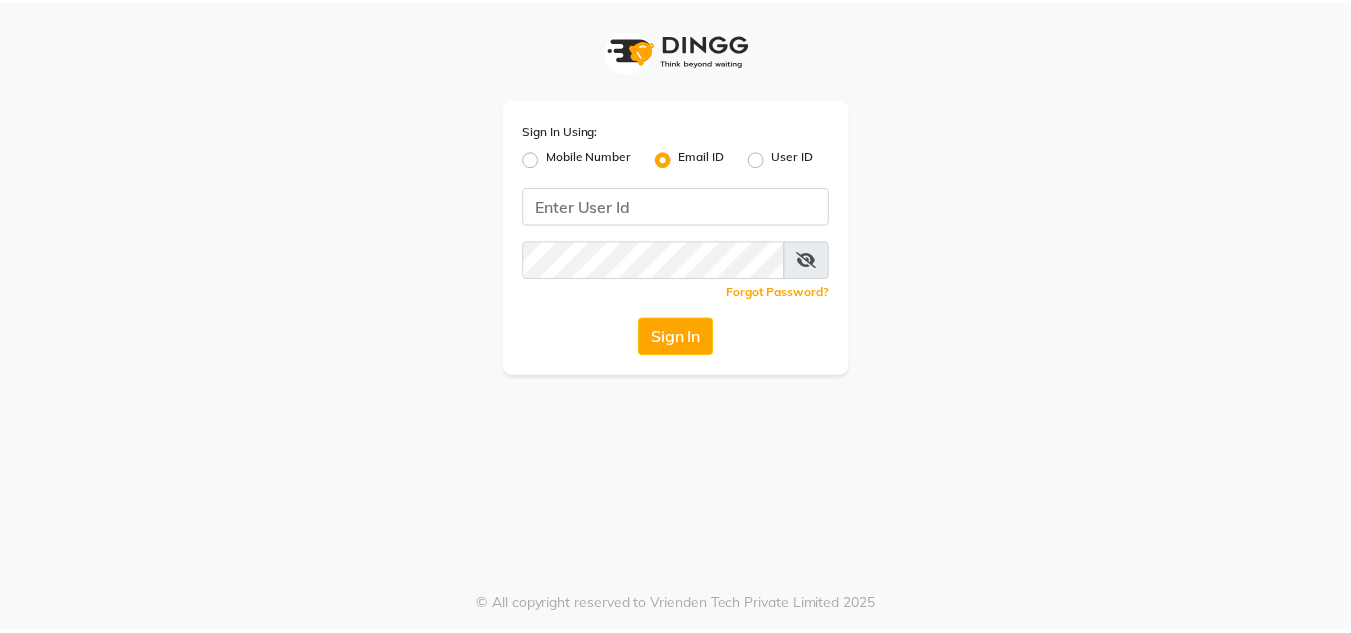 scroll, scrollTop: 0, scrollLeft: 0, axis: both 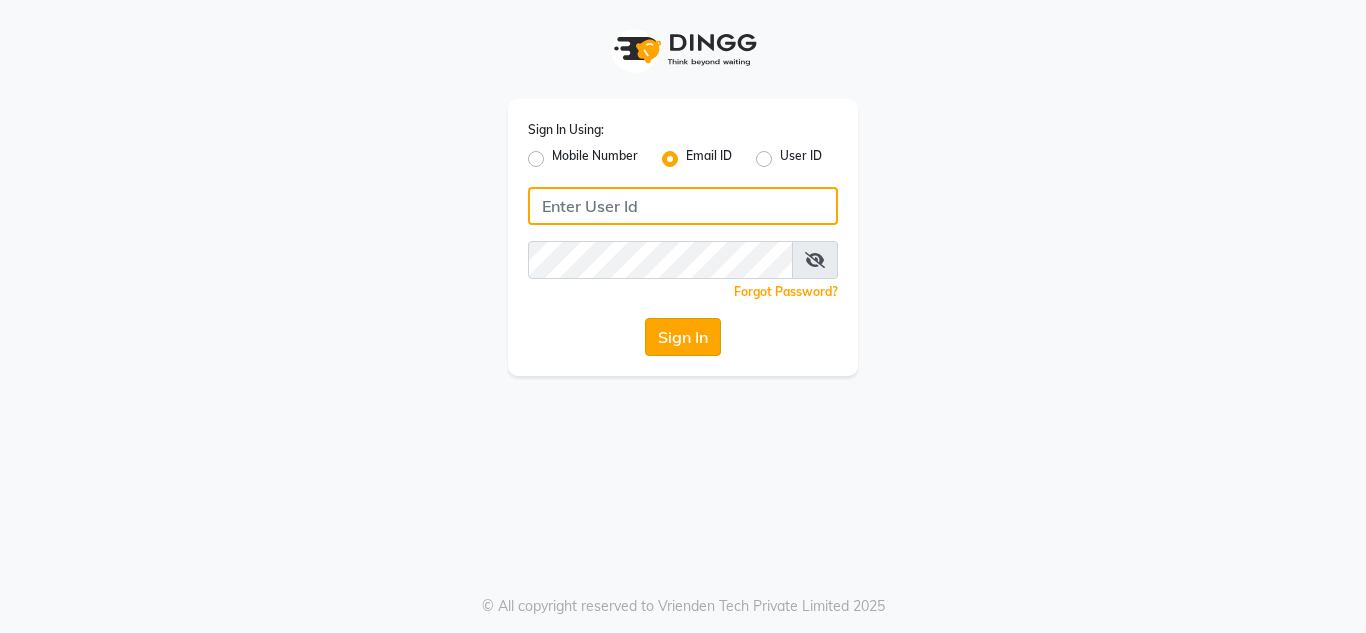 type on "[EMAIL]" 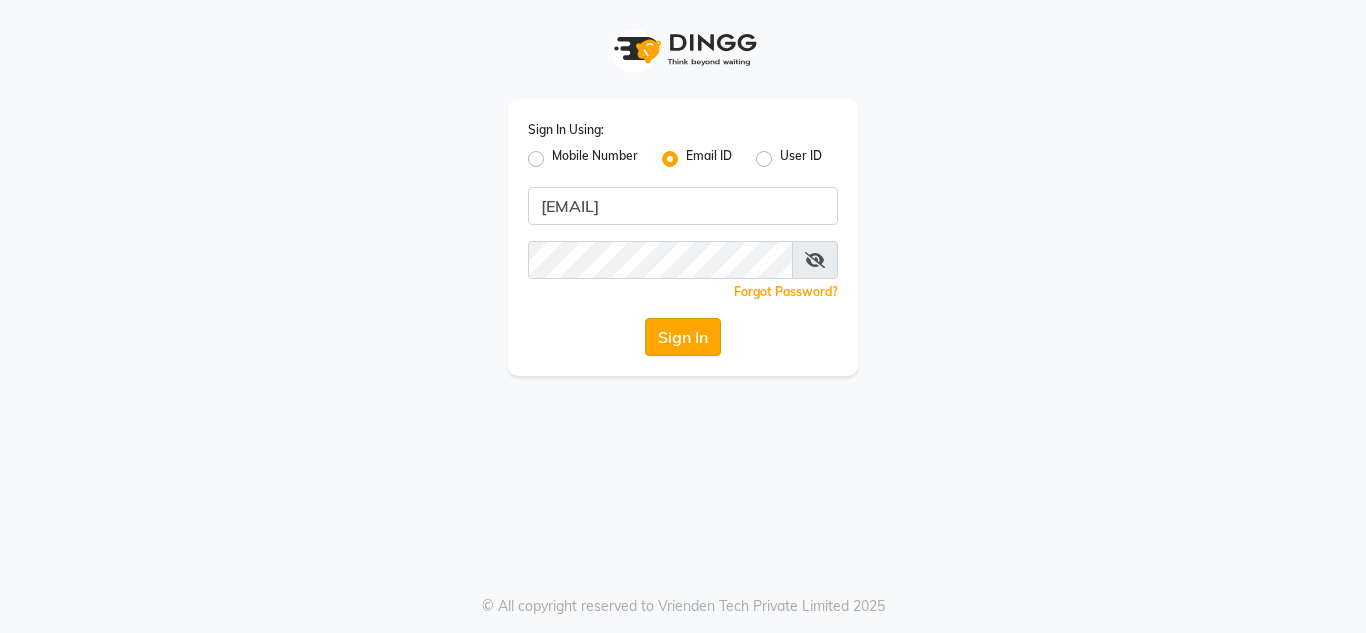 click on "Sign In" 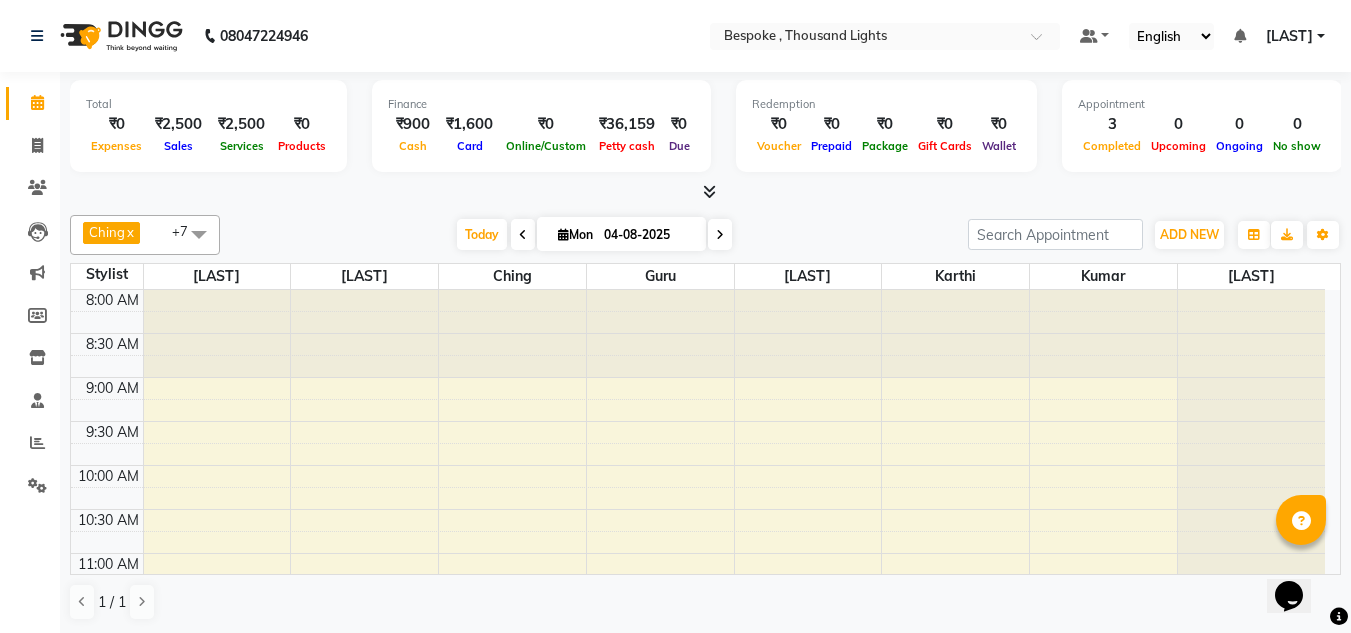 scroll, scrollTop: 793, scrollLeft: 0, axis: vertical 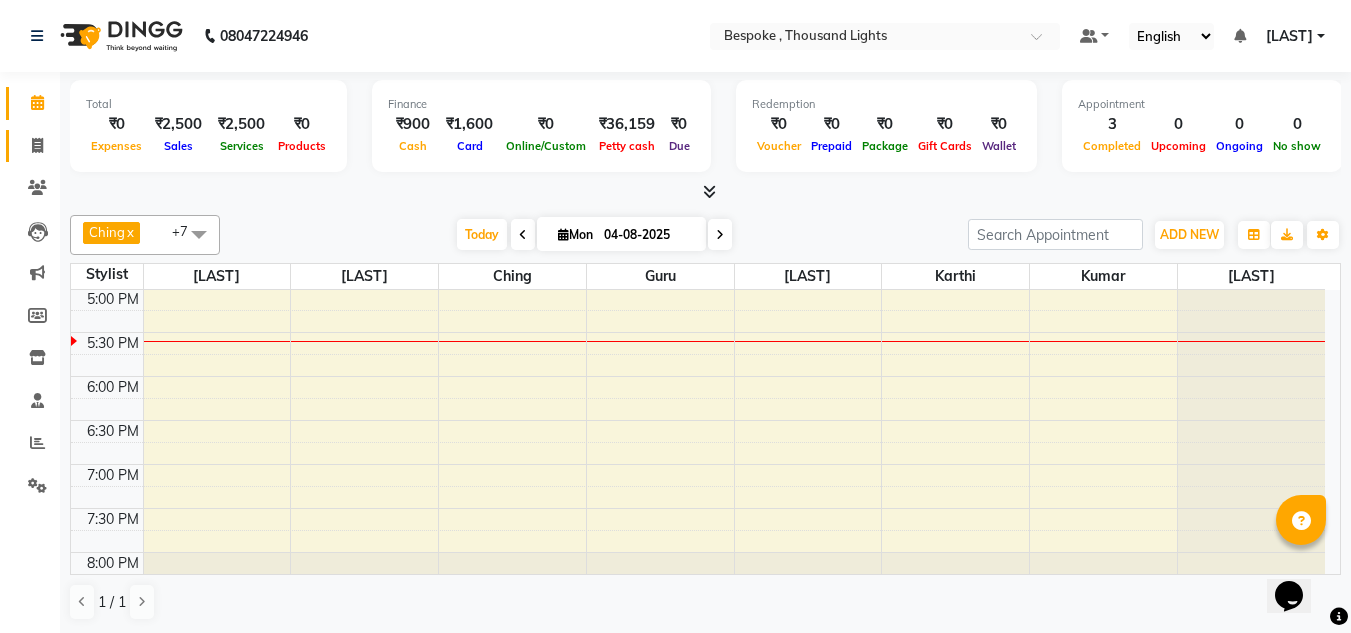 click on "Invoice" 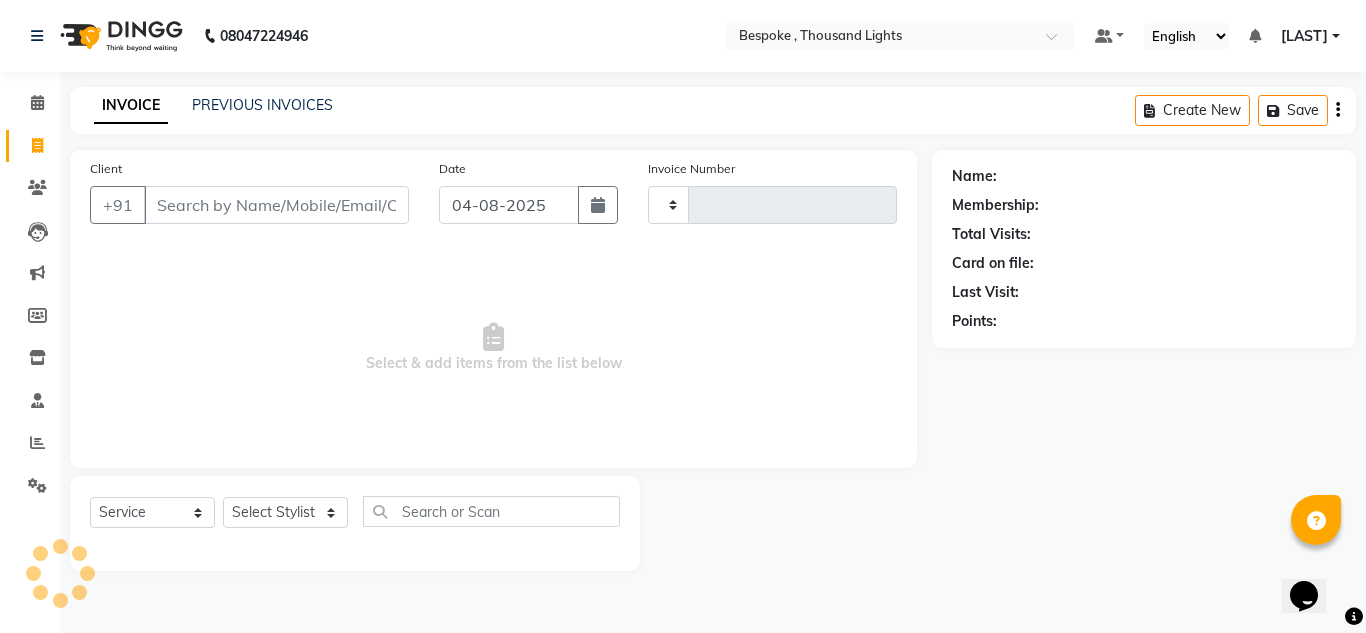 type on "0260" 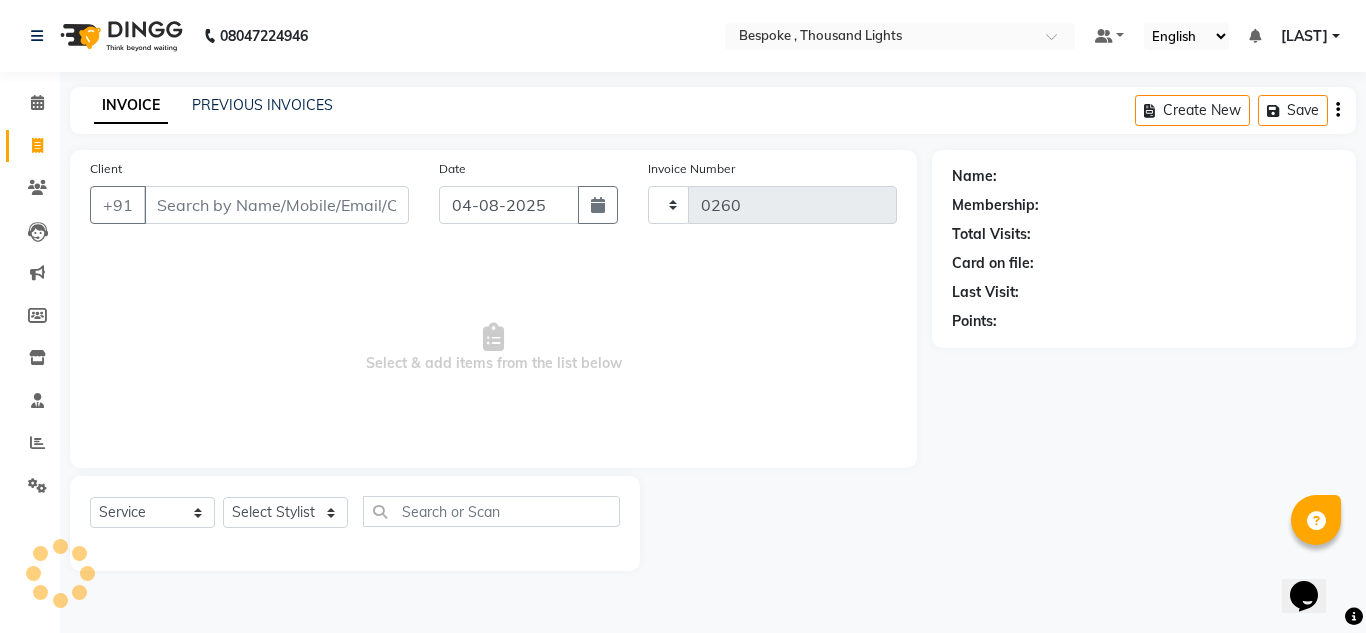 select on "8177" 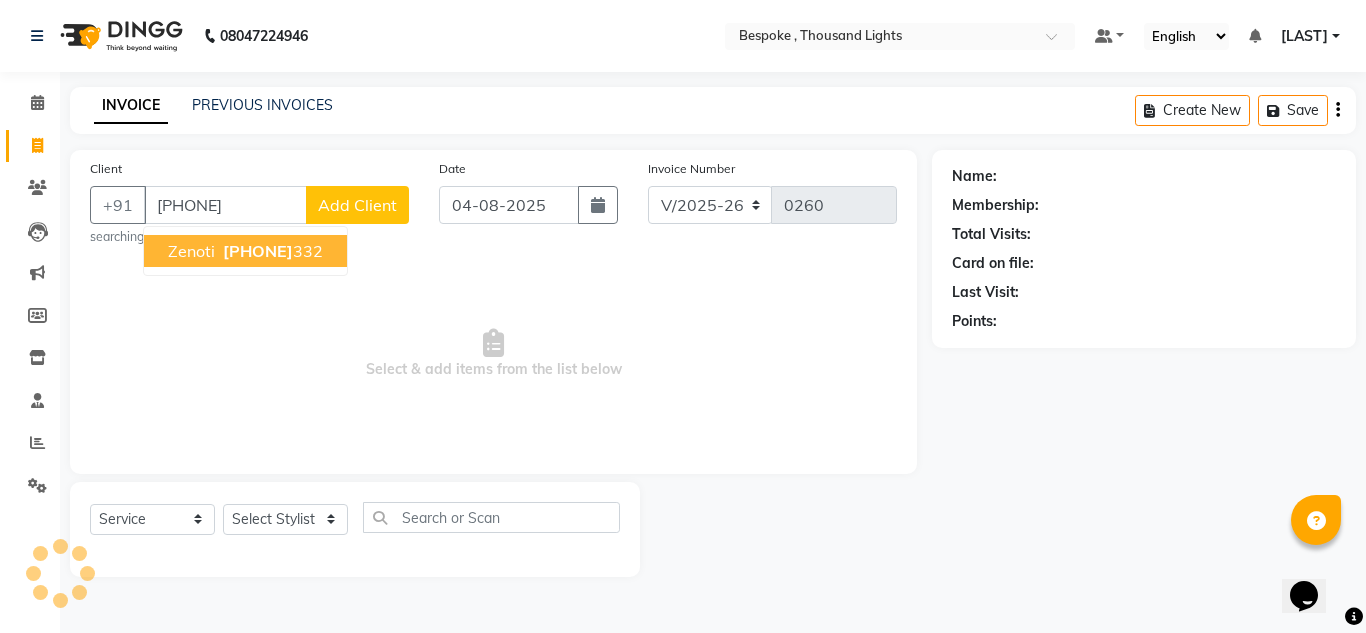 type on "[PHONE]" 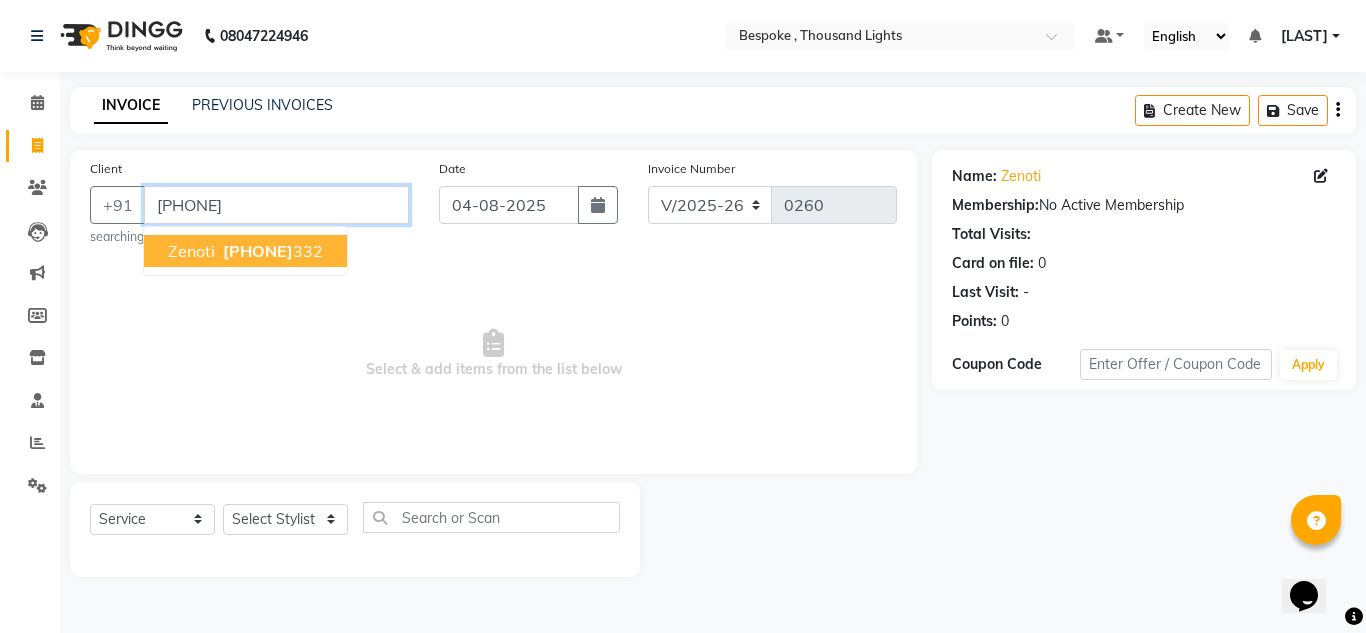 click on "[PHONE]" at bounding box center (276, 205) 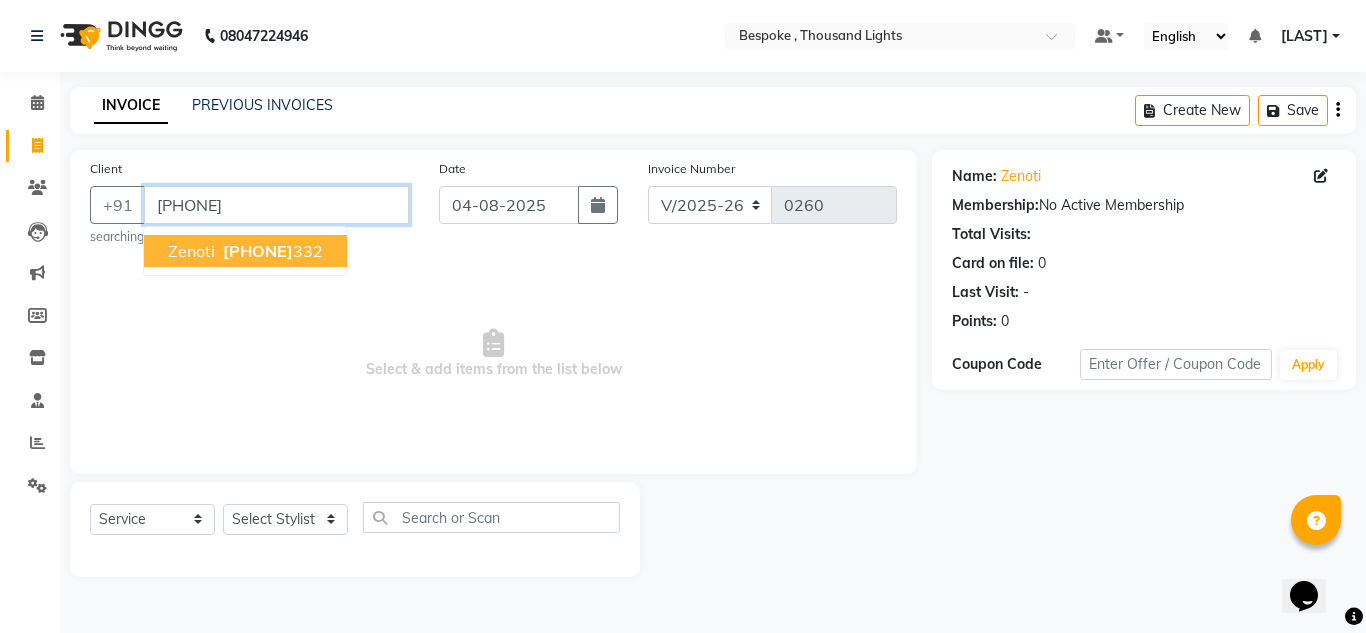 click on "[PHONE]" at bounding box center [258, 251] 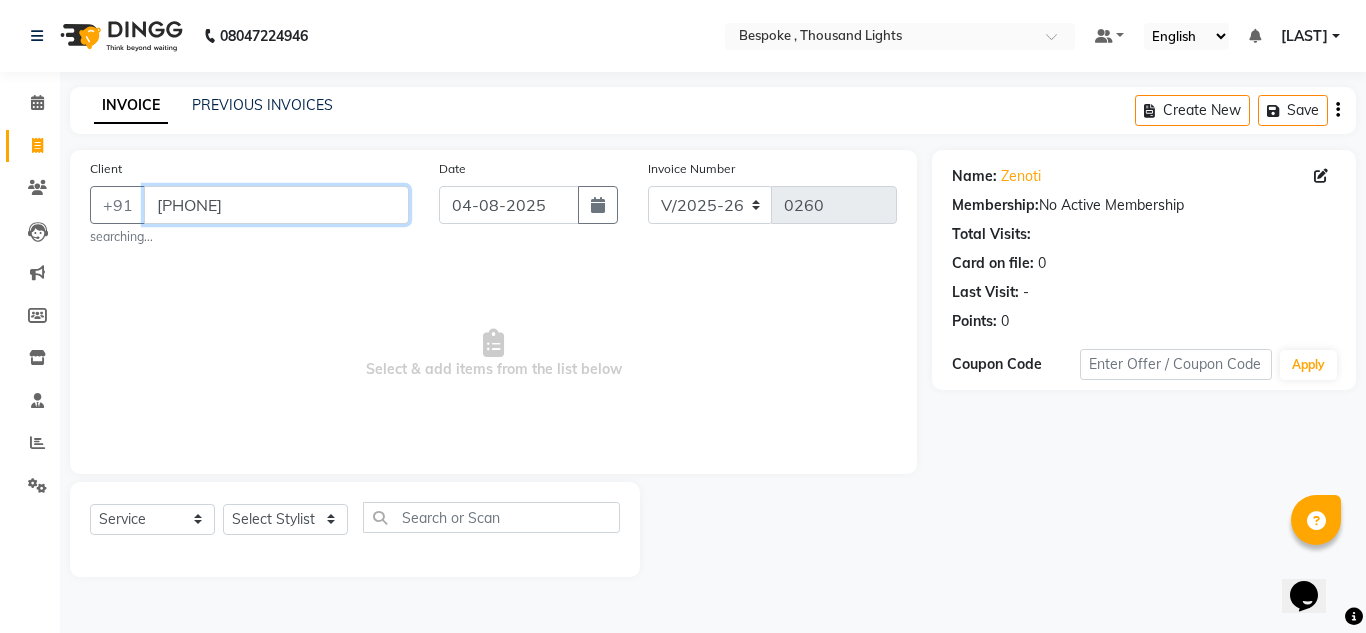 click on "[PHONE]" at bounding box center [276, 205] 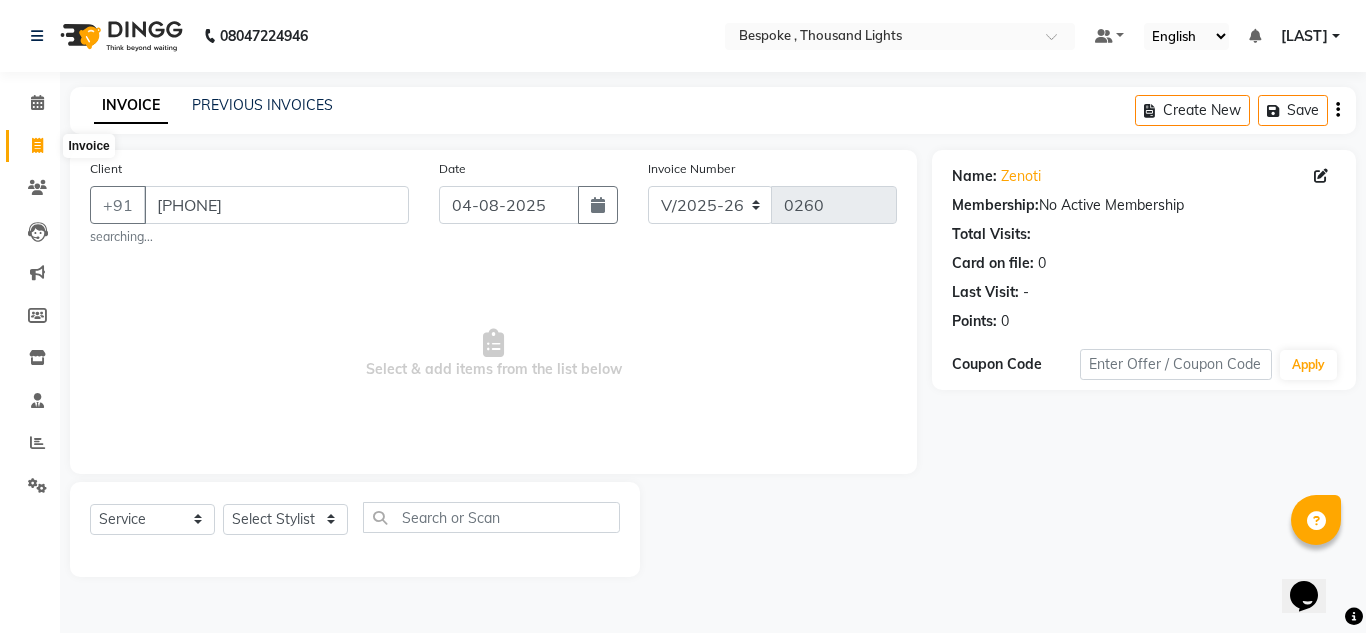 click 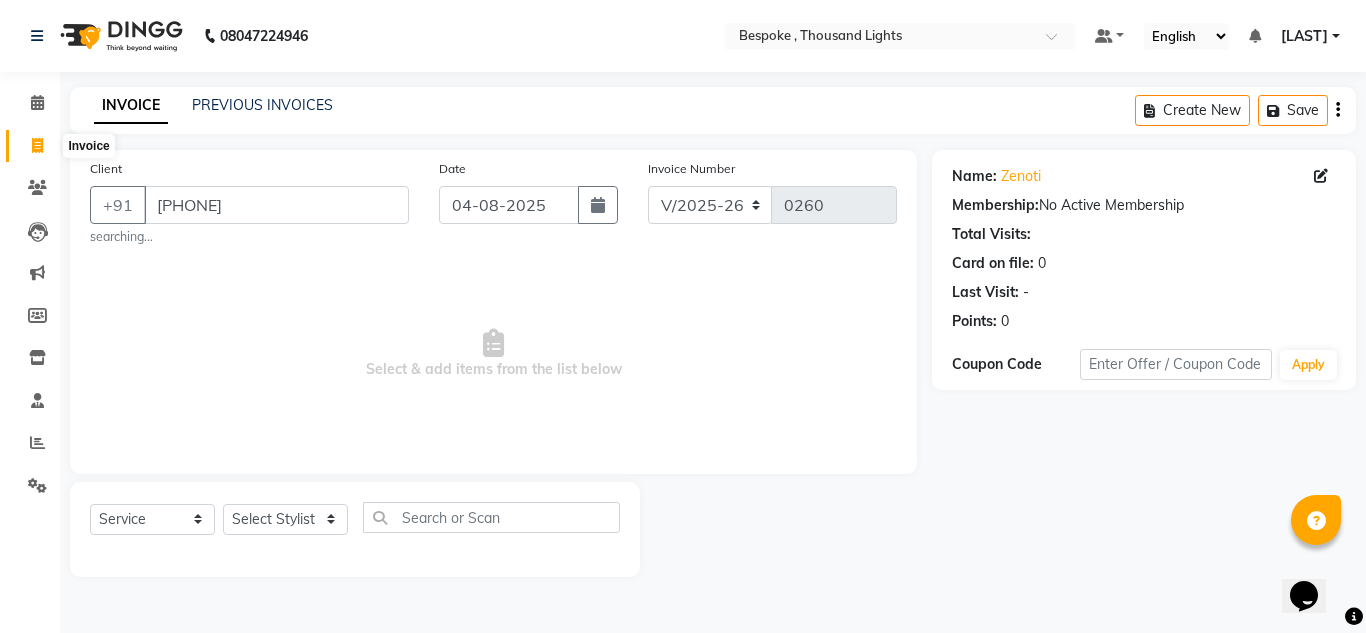 select on "service" 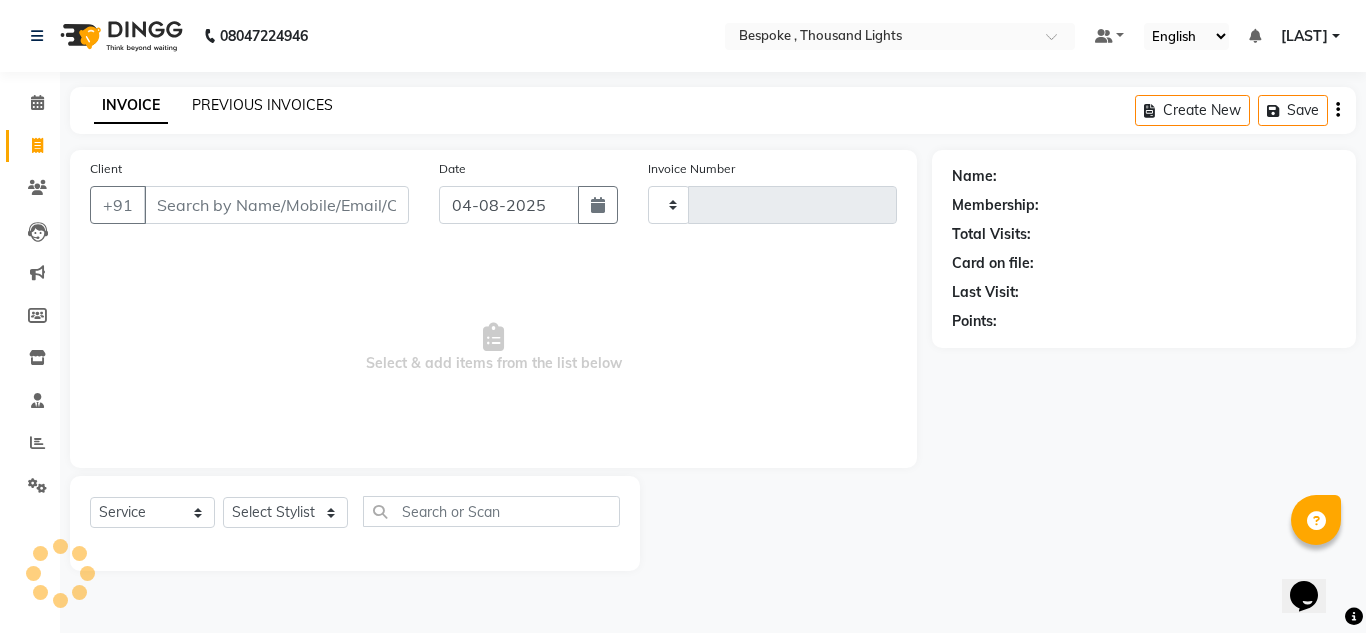type on "0260" 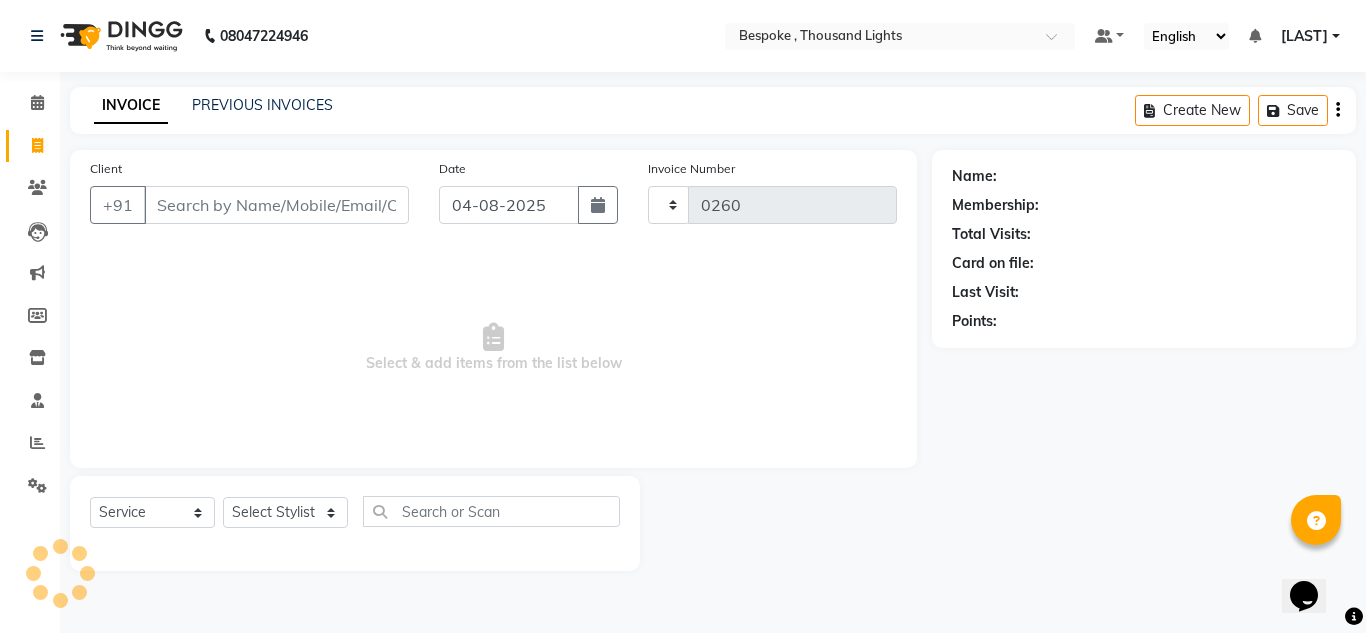 select on "8177" 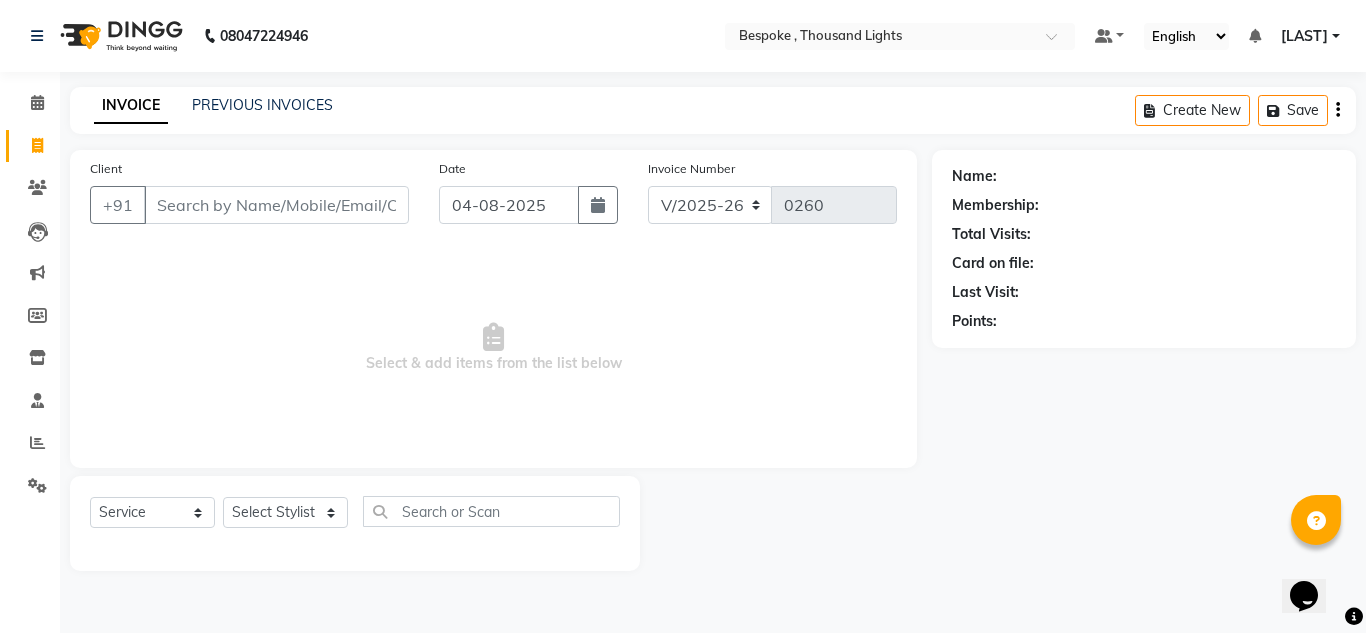 click on "Client" at bounding box center (276, 205) 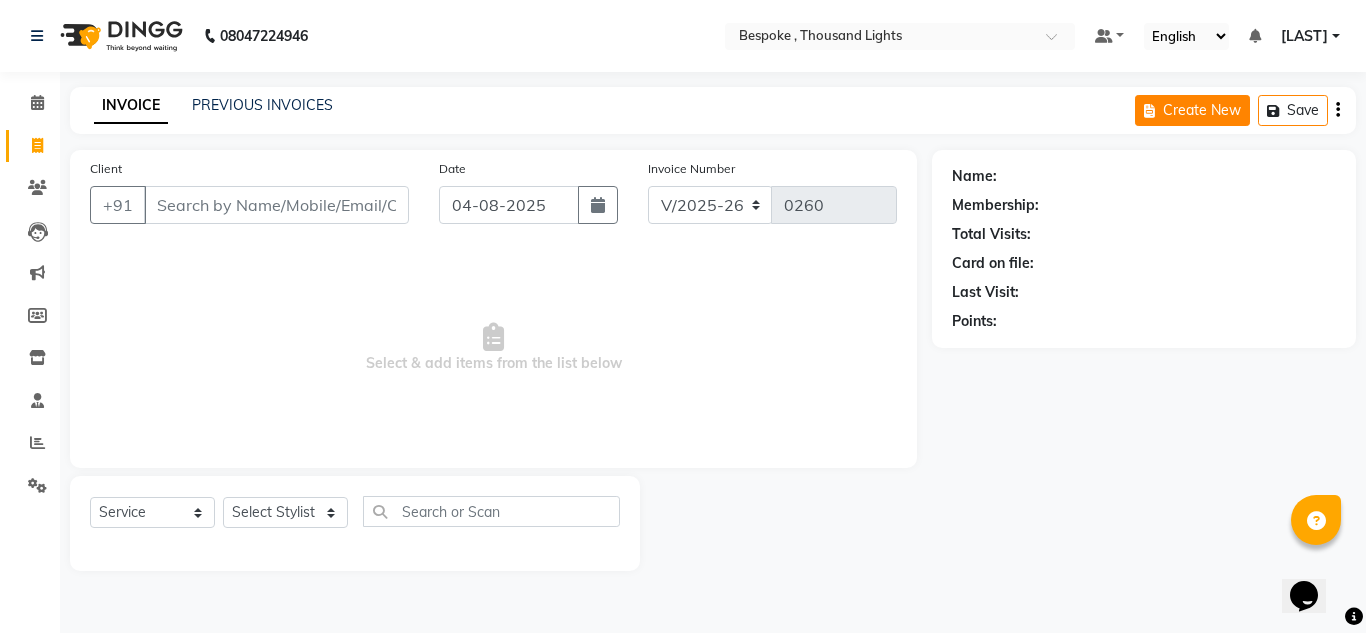 click on "Create New" 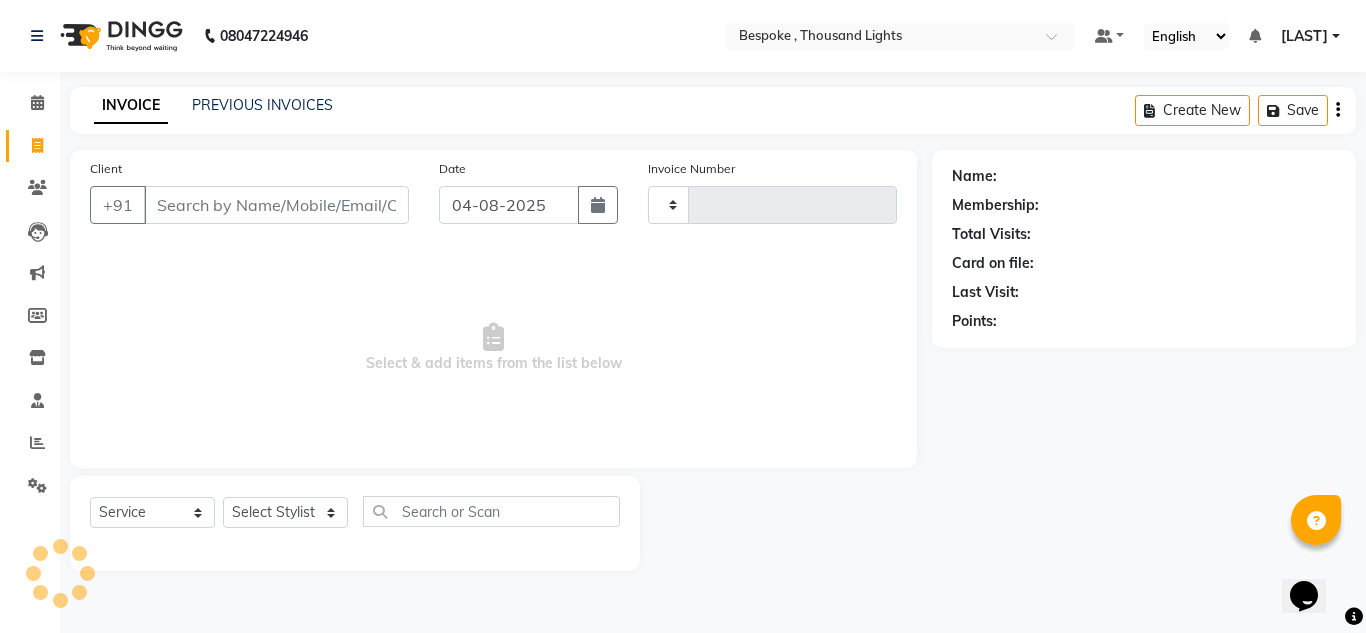 type on "0260" 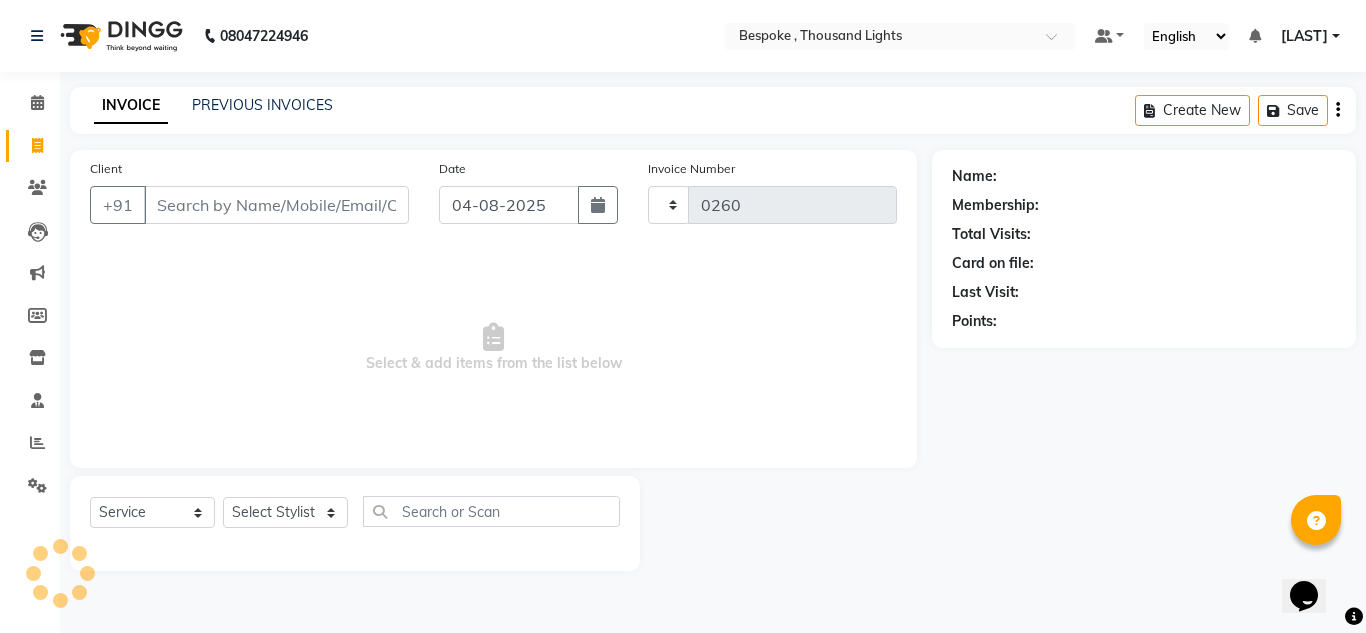 select on "8177" 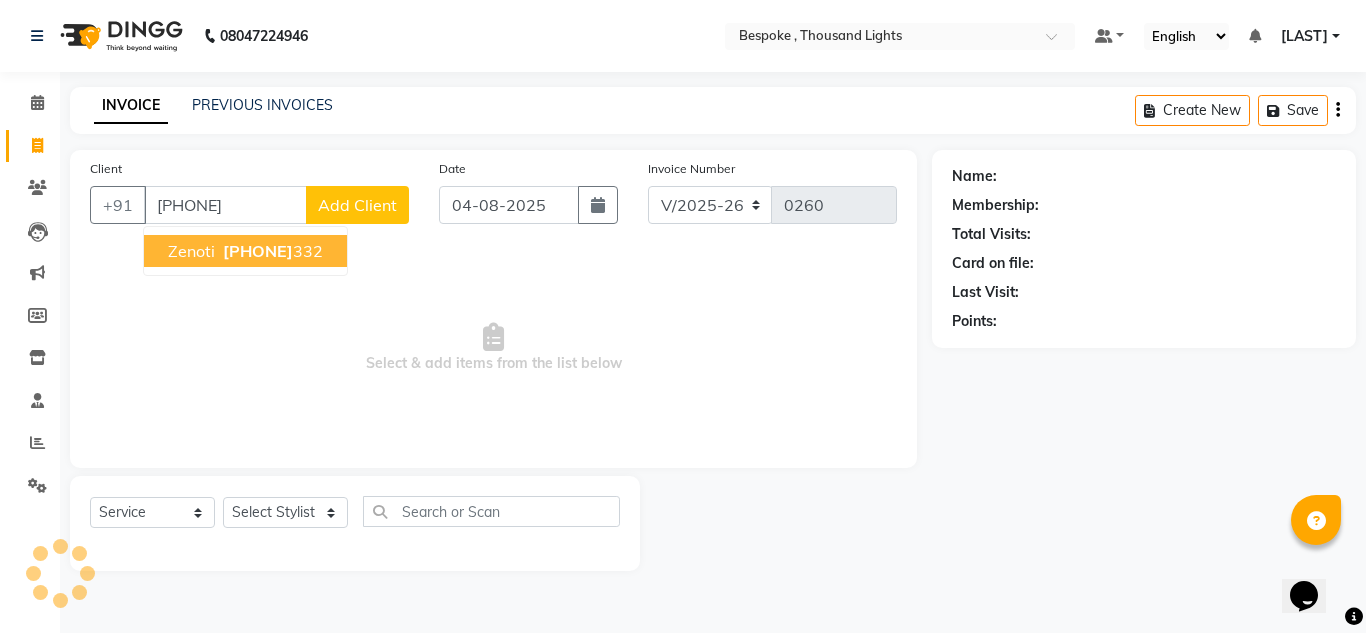 type on "[PHONE]" 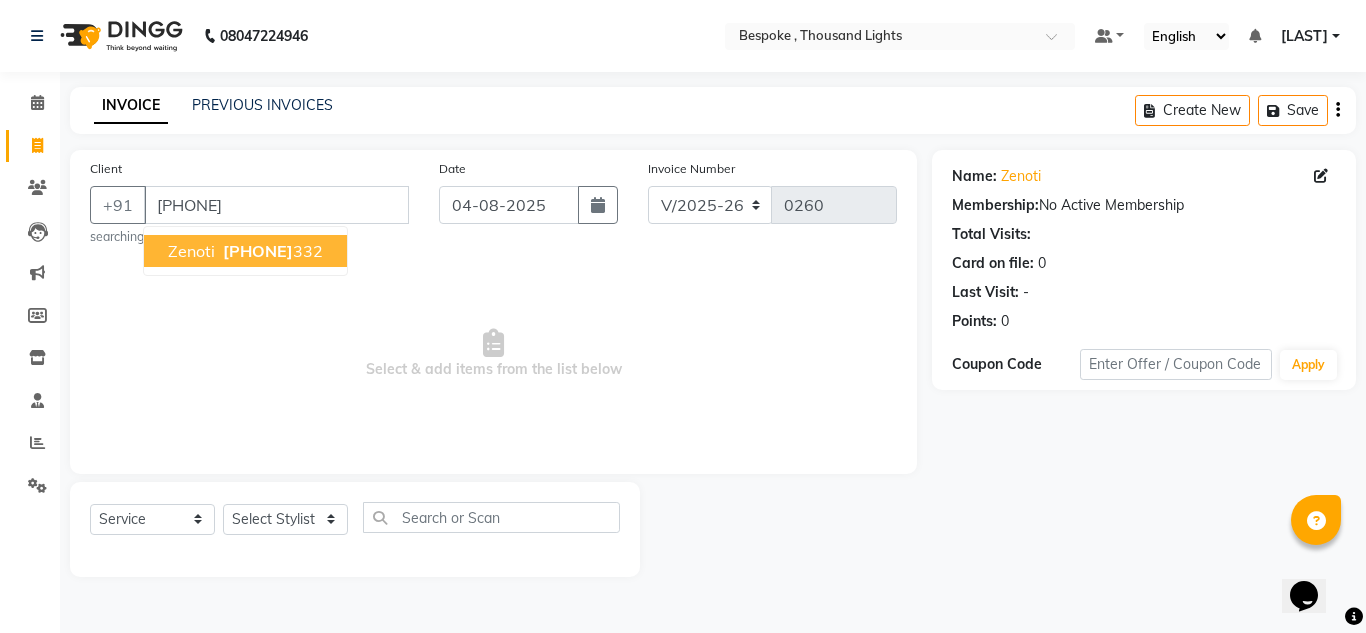 click on "[PHONE]" at bounding box center (271, 251) 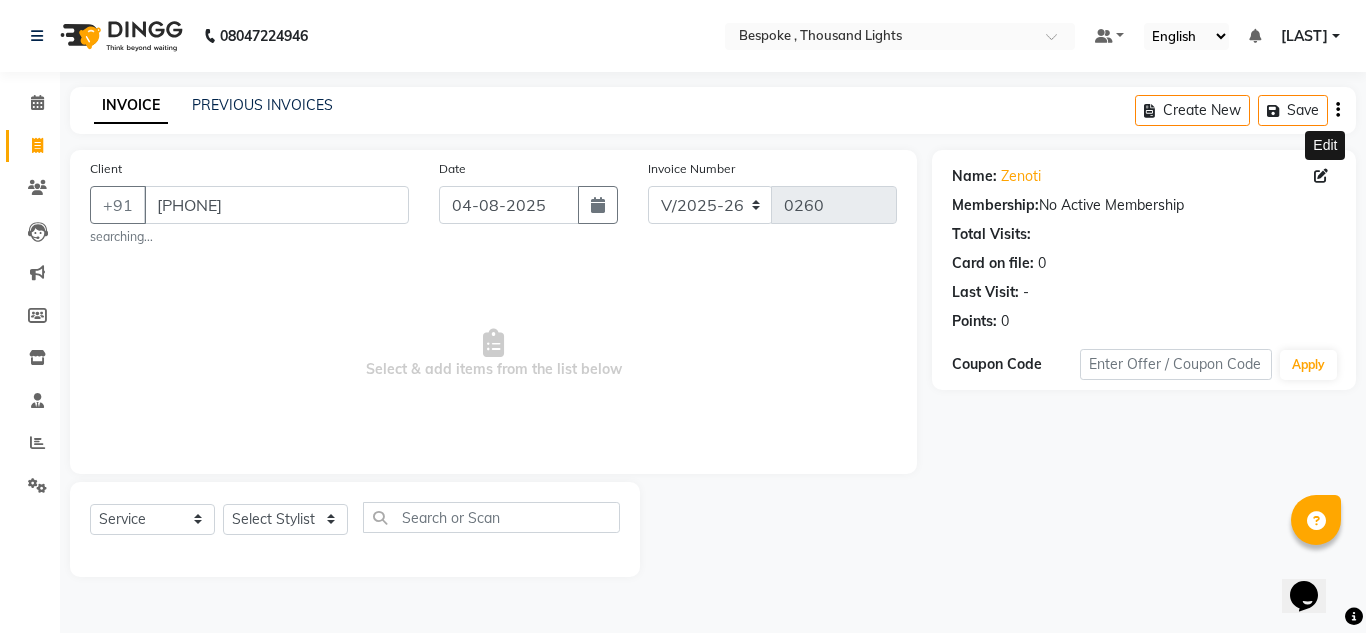 click 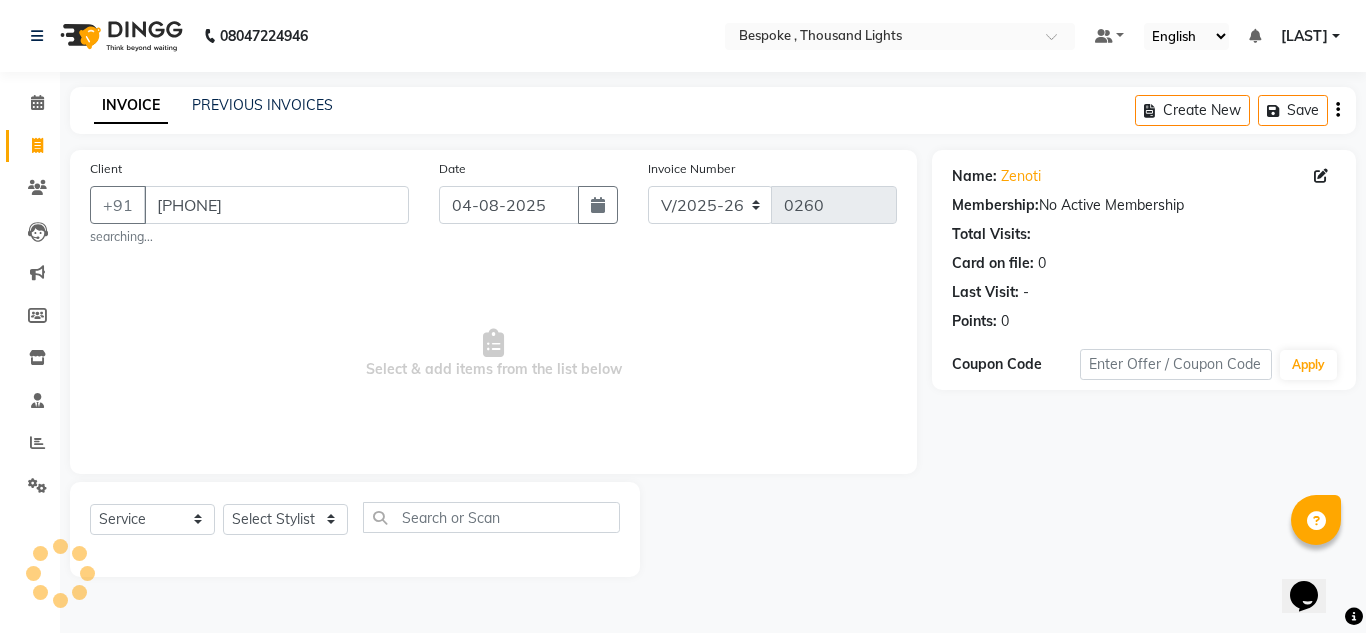 select on "male" 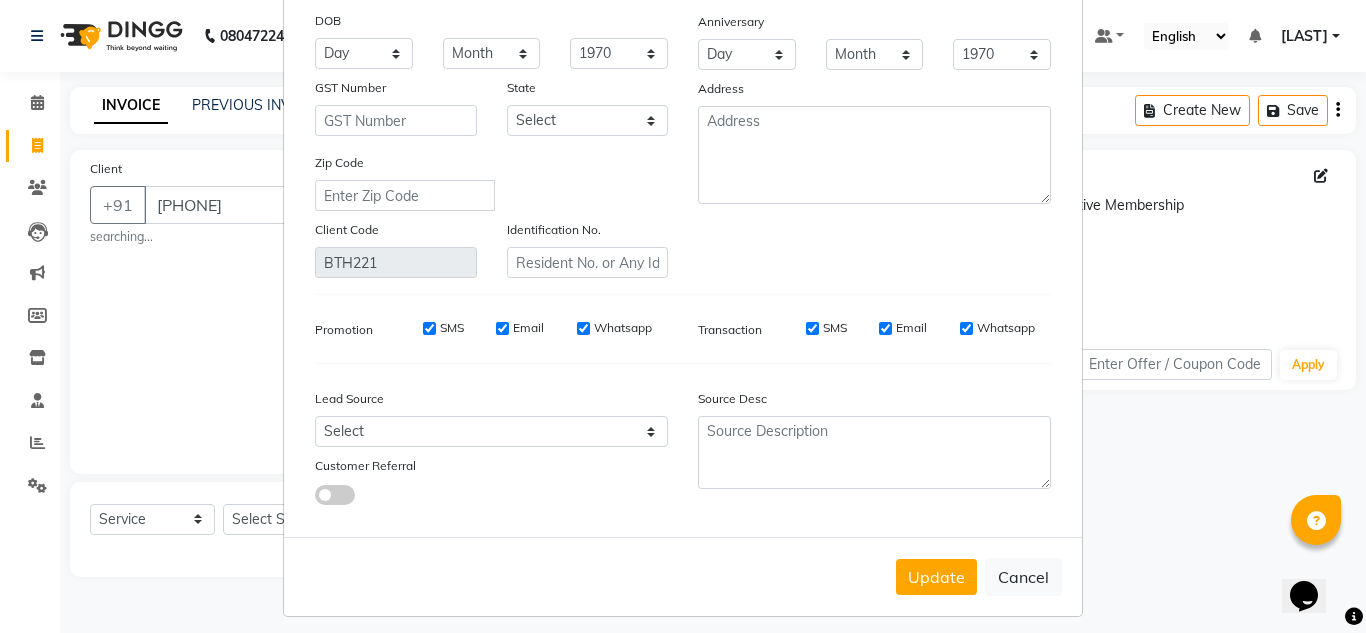 scroll, scrollTop: 254, scrollLeft: 0, axis: vertical 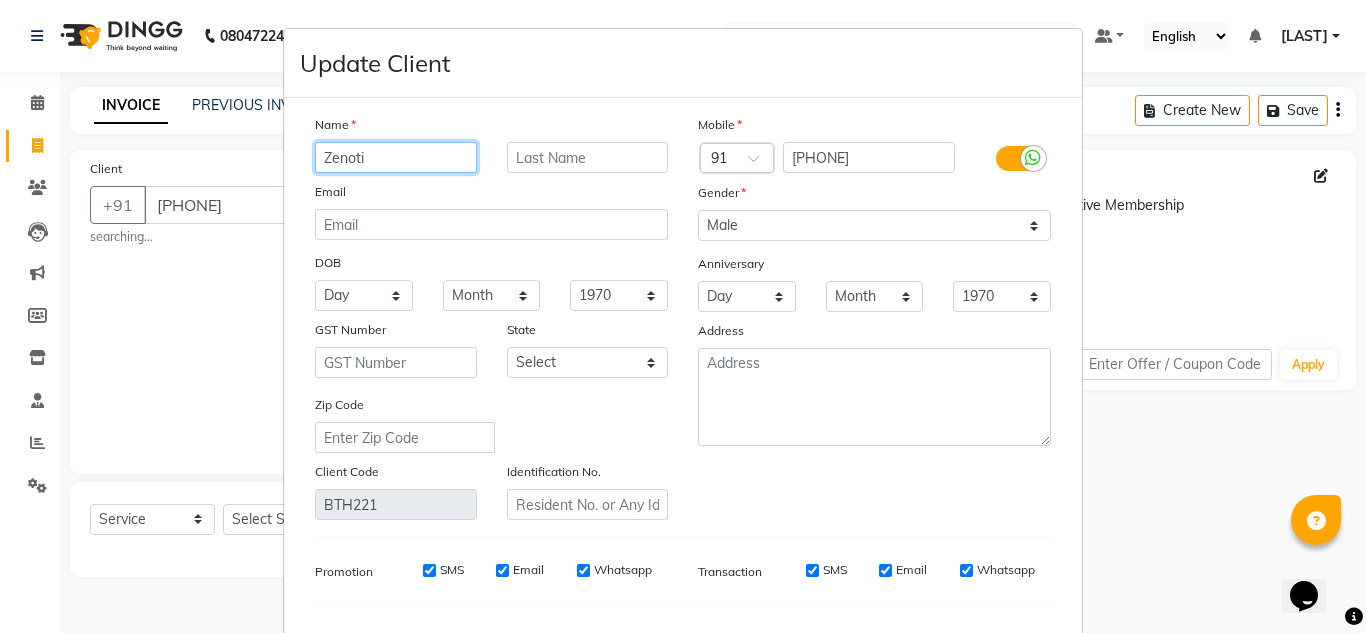 click on "Zenoti" at bounding box center [396, 157] 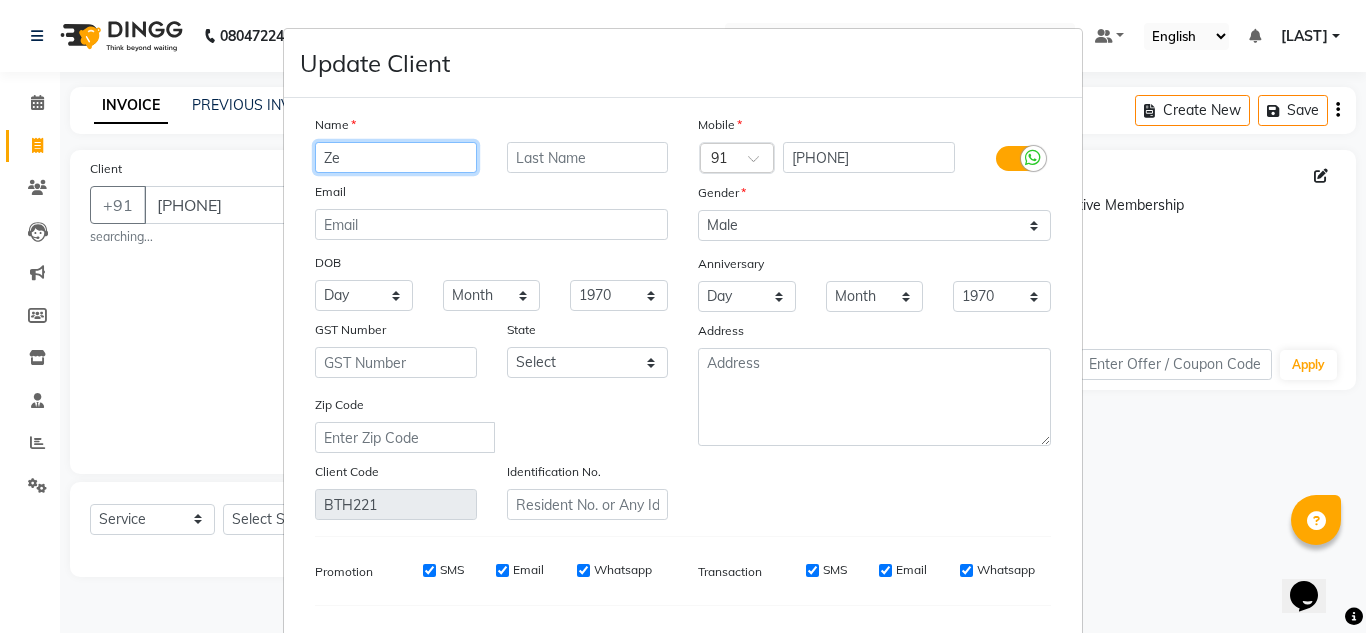 type on "Z" 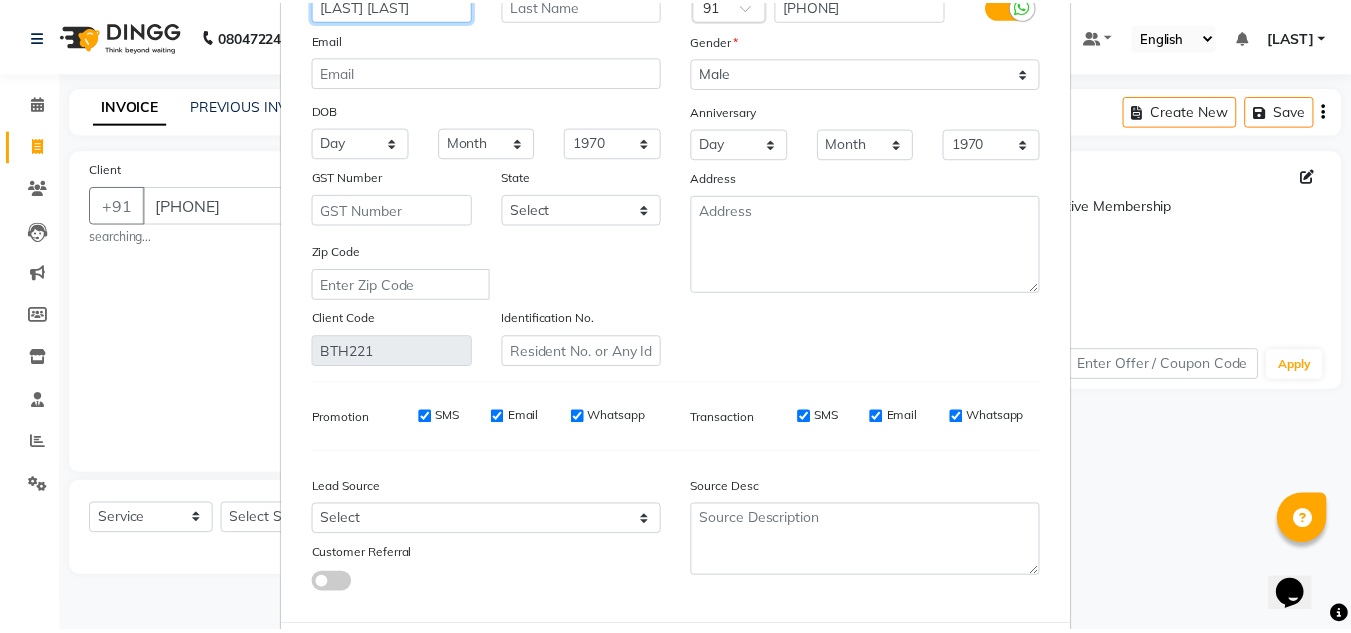 scroll, scrollTop: 254, scrollLeft: 0, axis: vertical 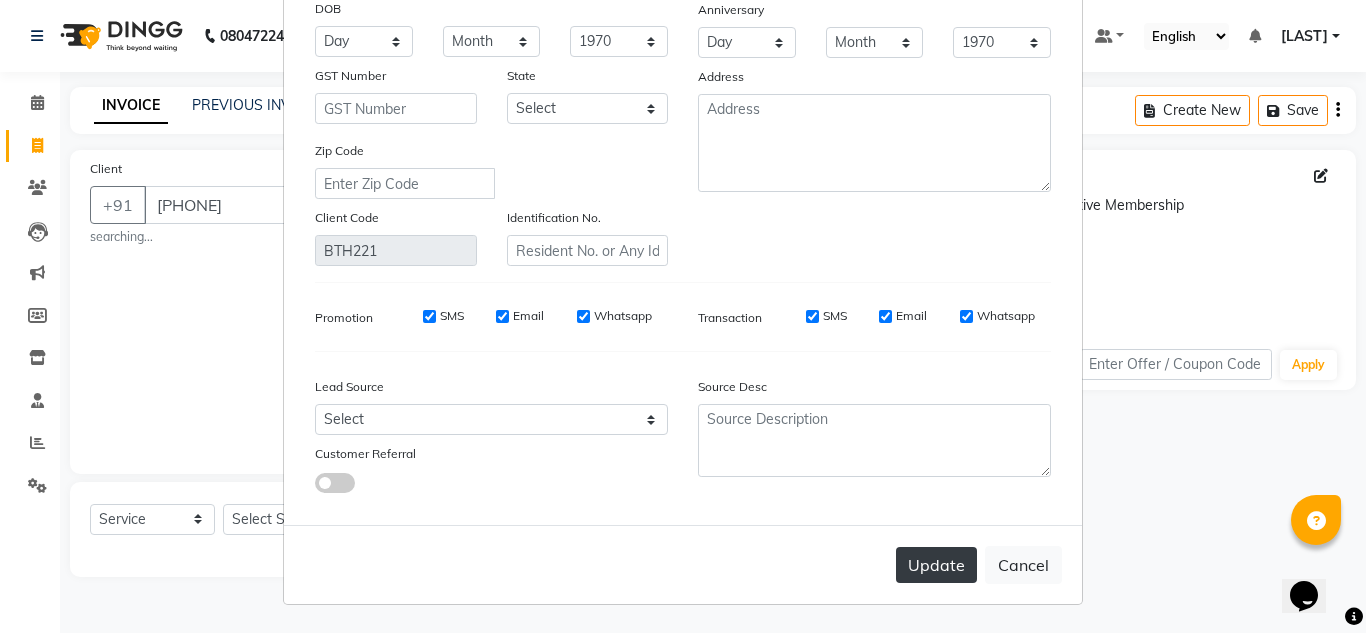 type on "[LAST] [LAST]" 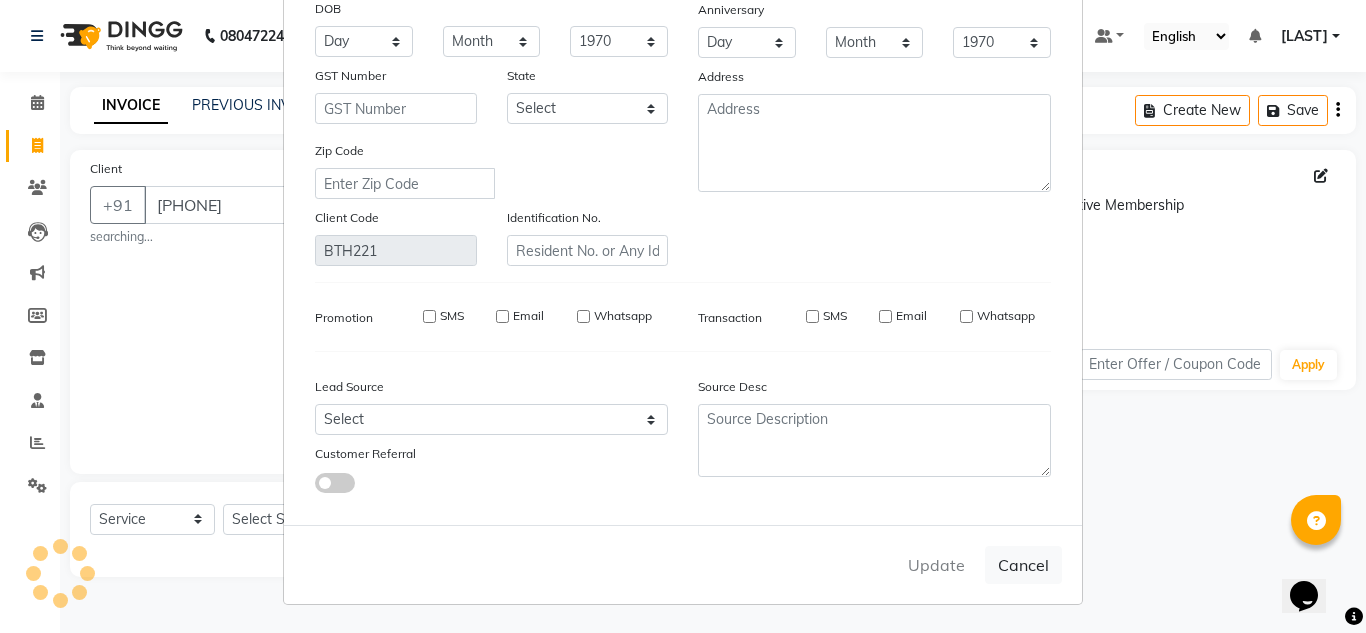 type 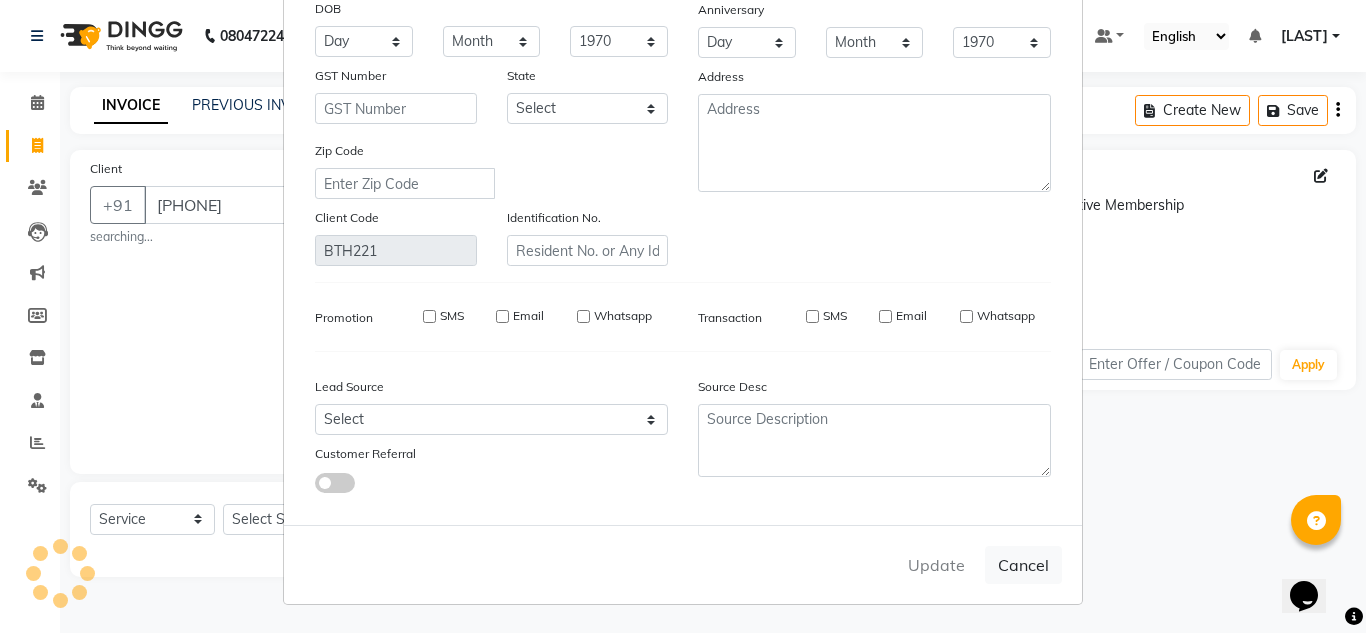 select 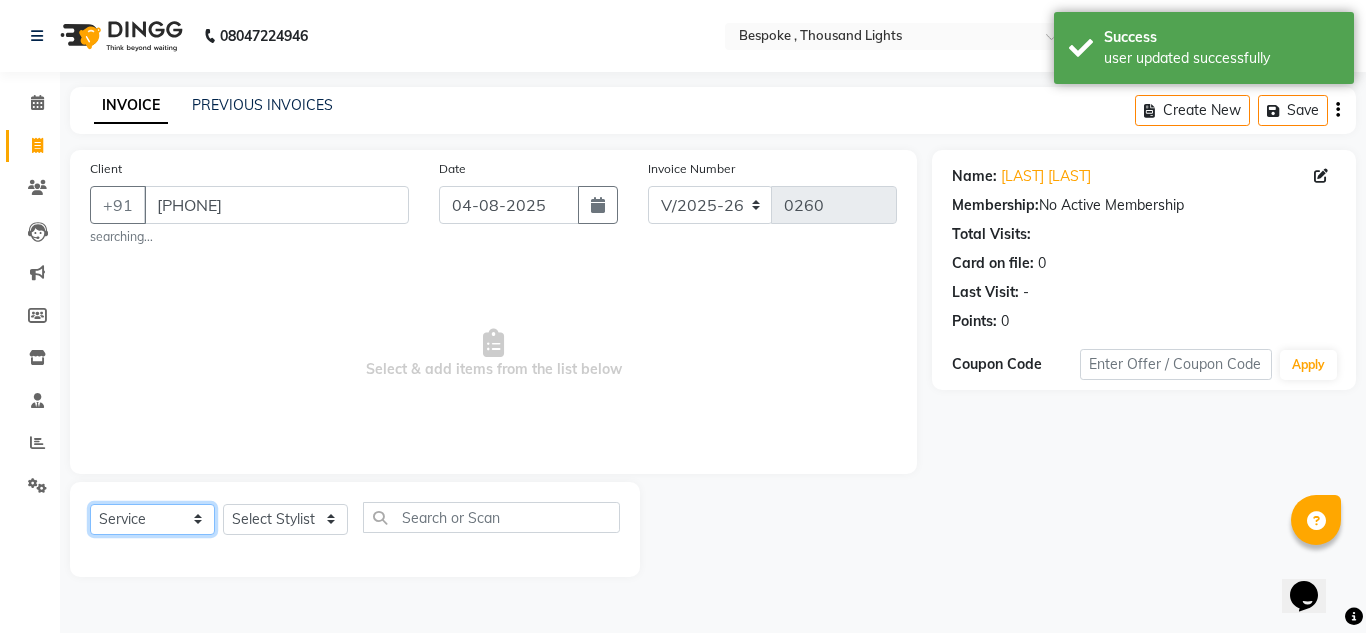 click on "Select  Service  Product  Membership  Package Voucher Prepaid Gift Card" 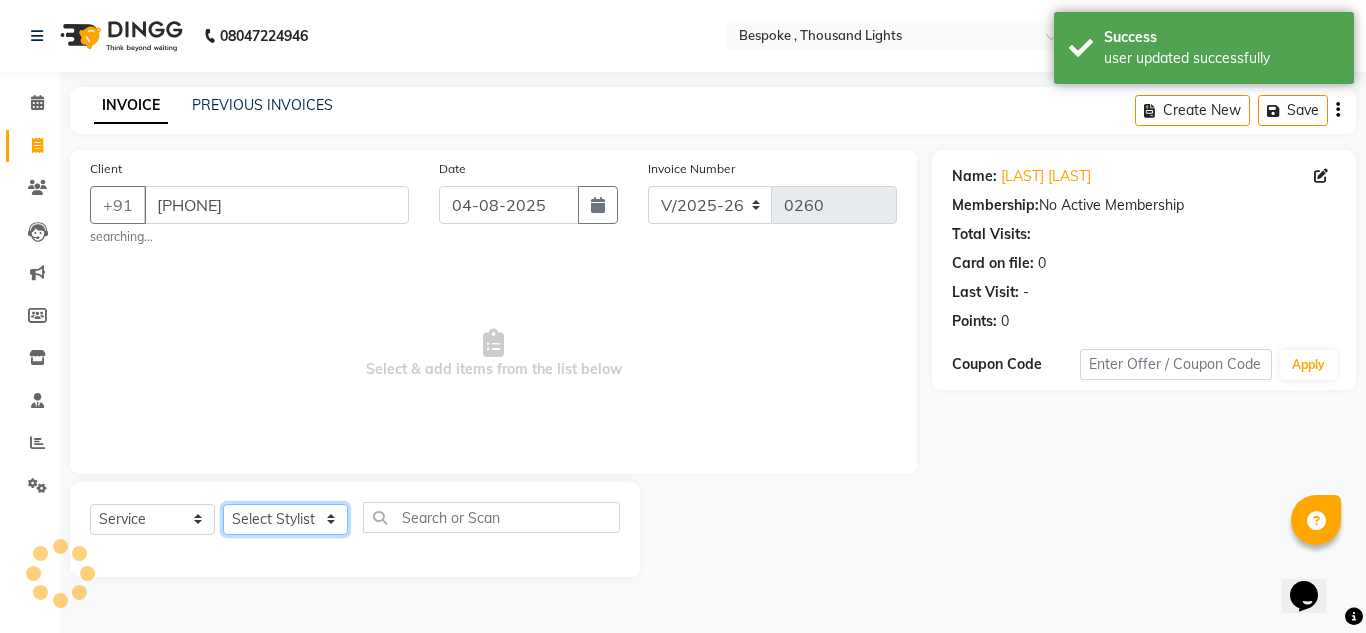 click on "Select Stylist Ching Dilipan Guru Ilyas Jaan Karthi Khawlkim Kimte Kumar Mahesh Palani Rachel" 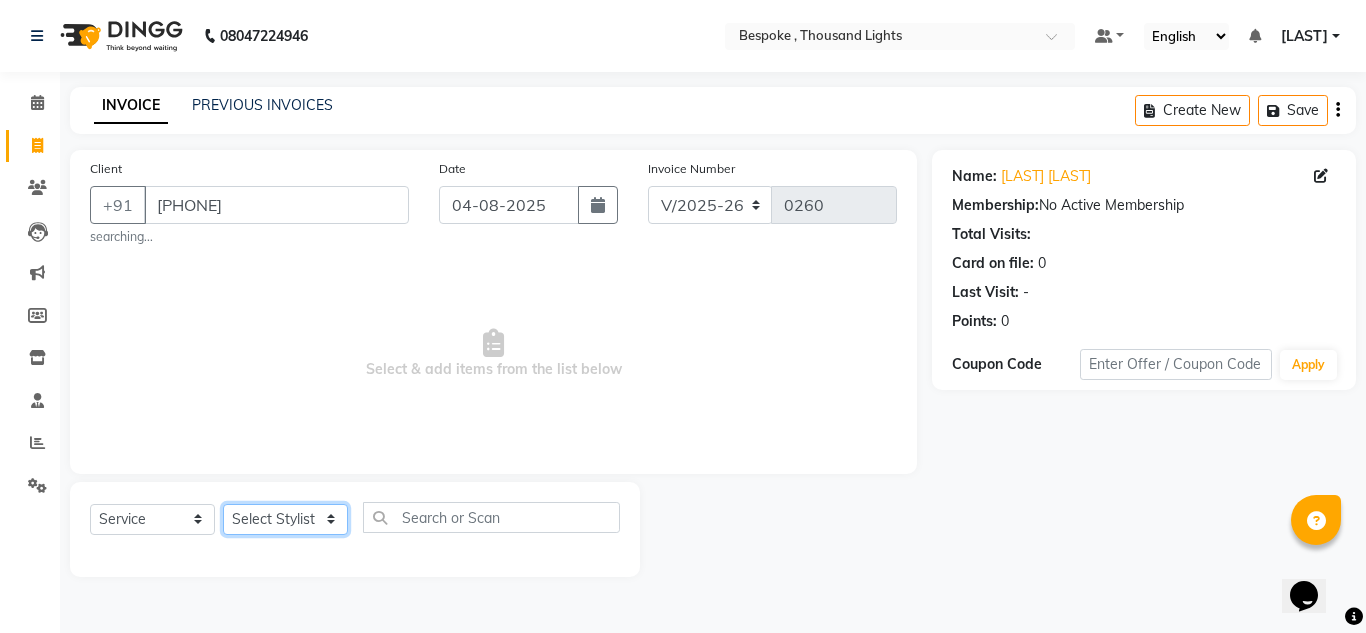 select on "77390" 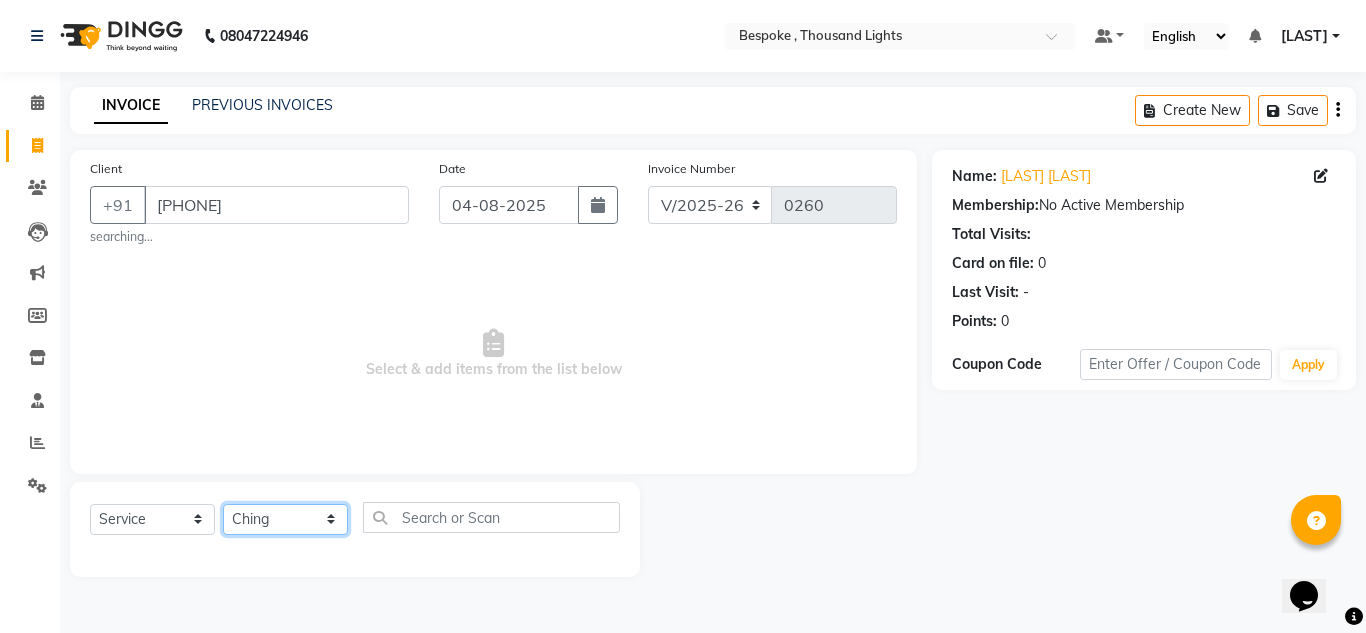 click on "Select Stylist Ching Dilipan Guru Ilyas Jaan Karthi Khawlkim Kimte Kumar Mahesh Palani Rachel" 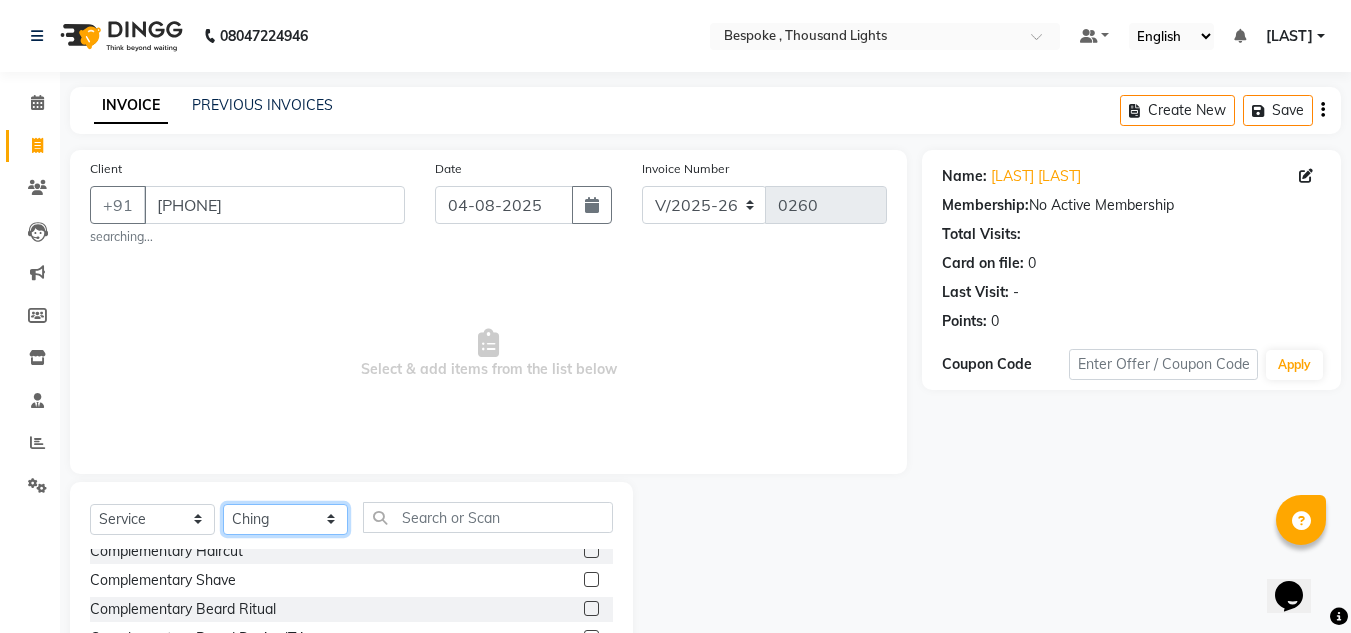 scroll, scrollTop: 1163, scrollLeft: 0, axis: vertical 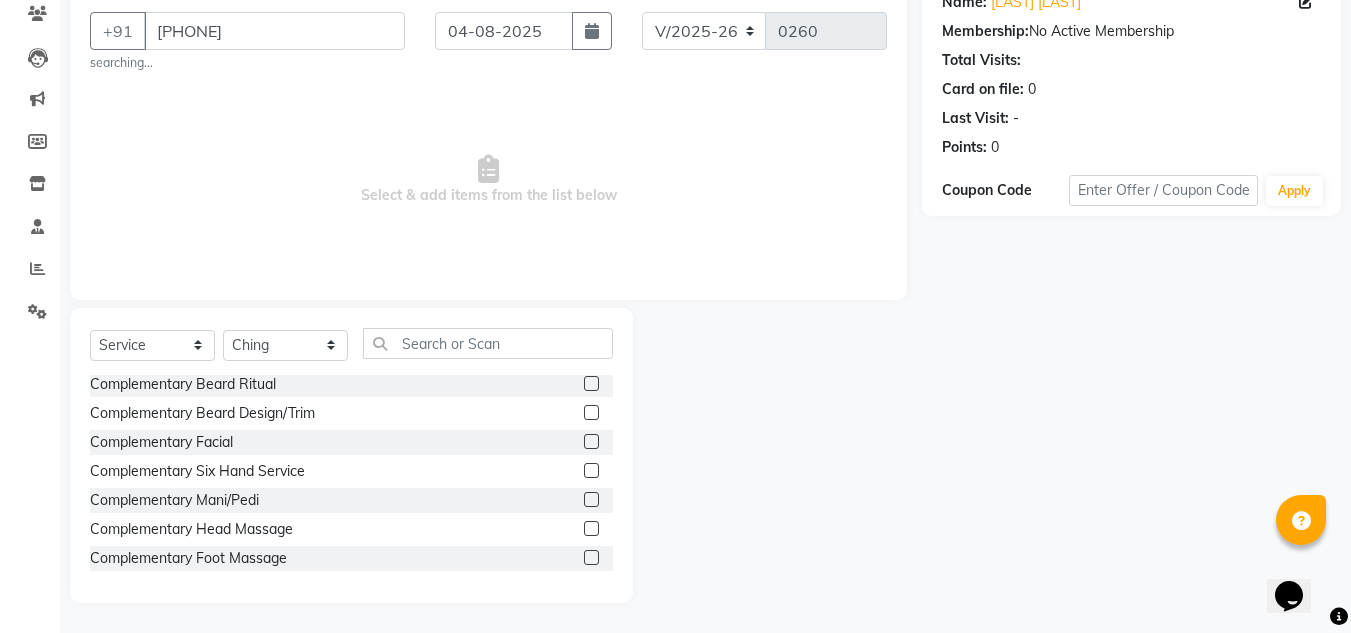 click 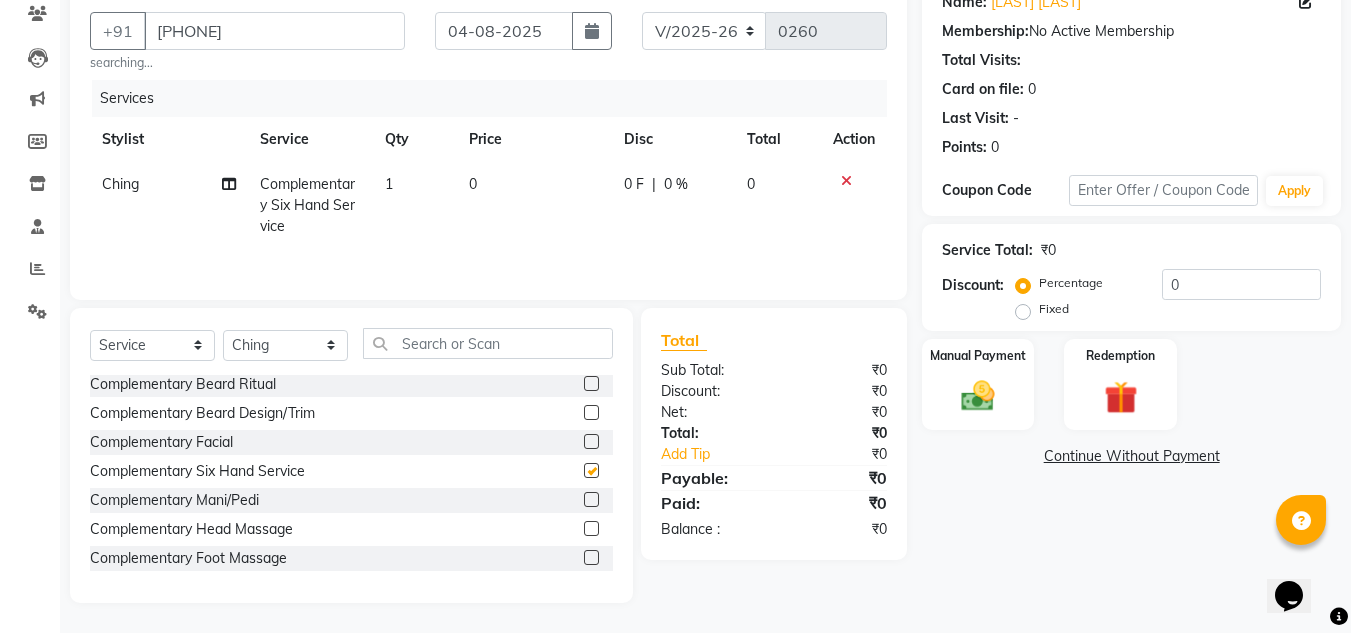 checkbox on "false" 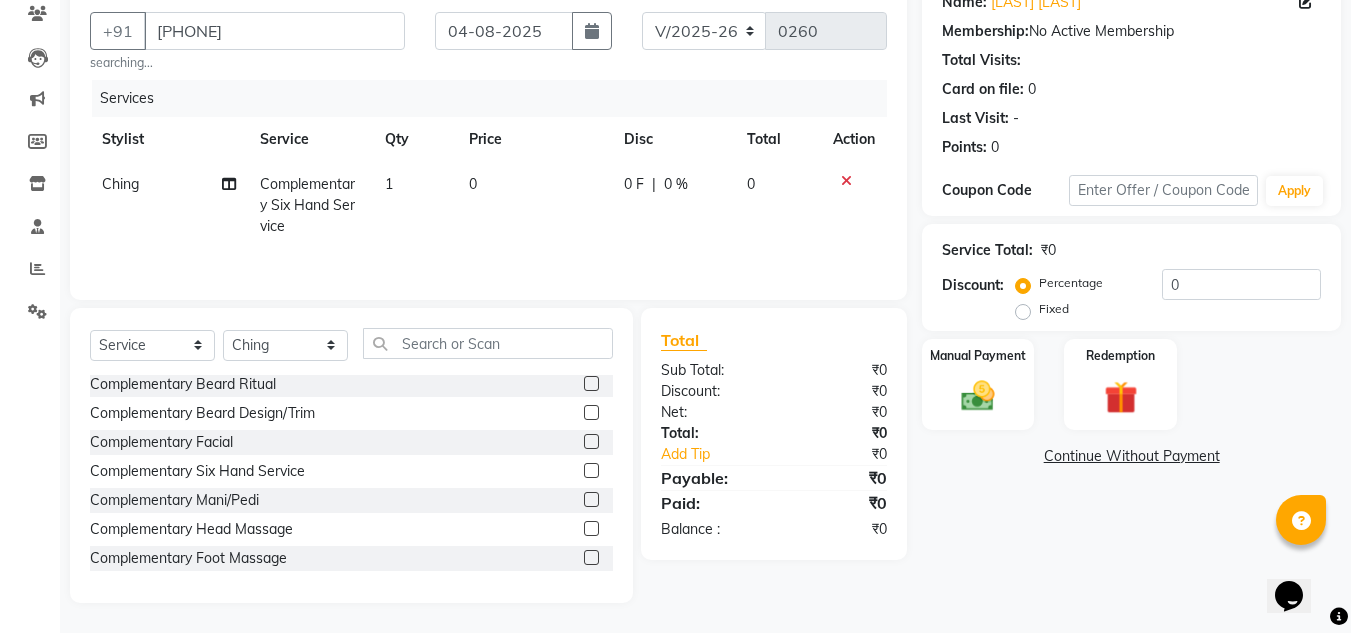 scroll, scrollTop: 0, scrollLeft: 0, axis: both 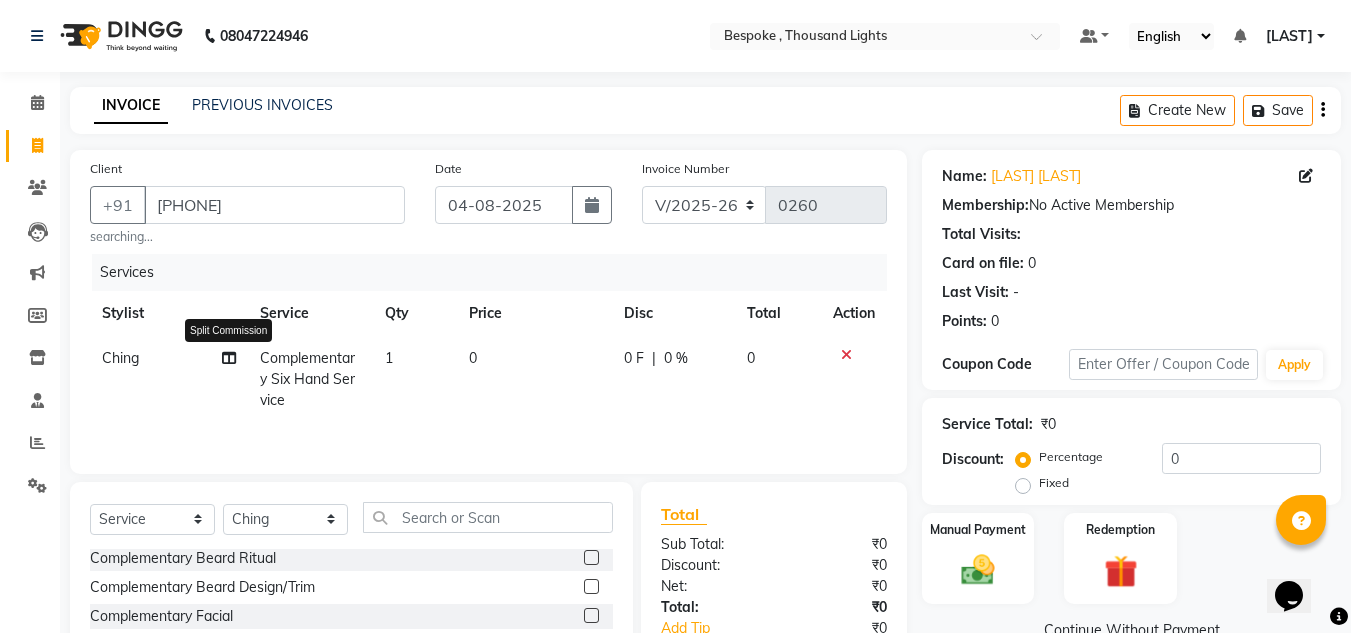 click 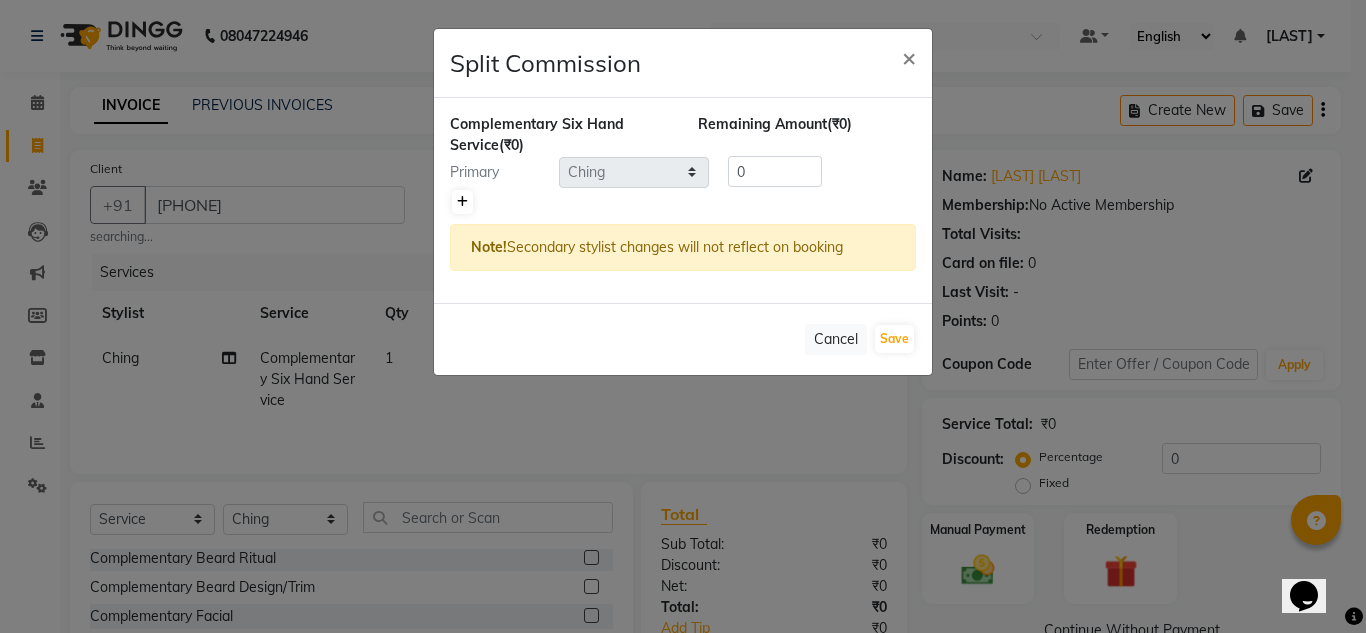 click 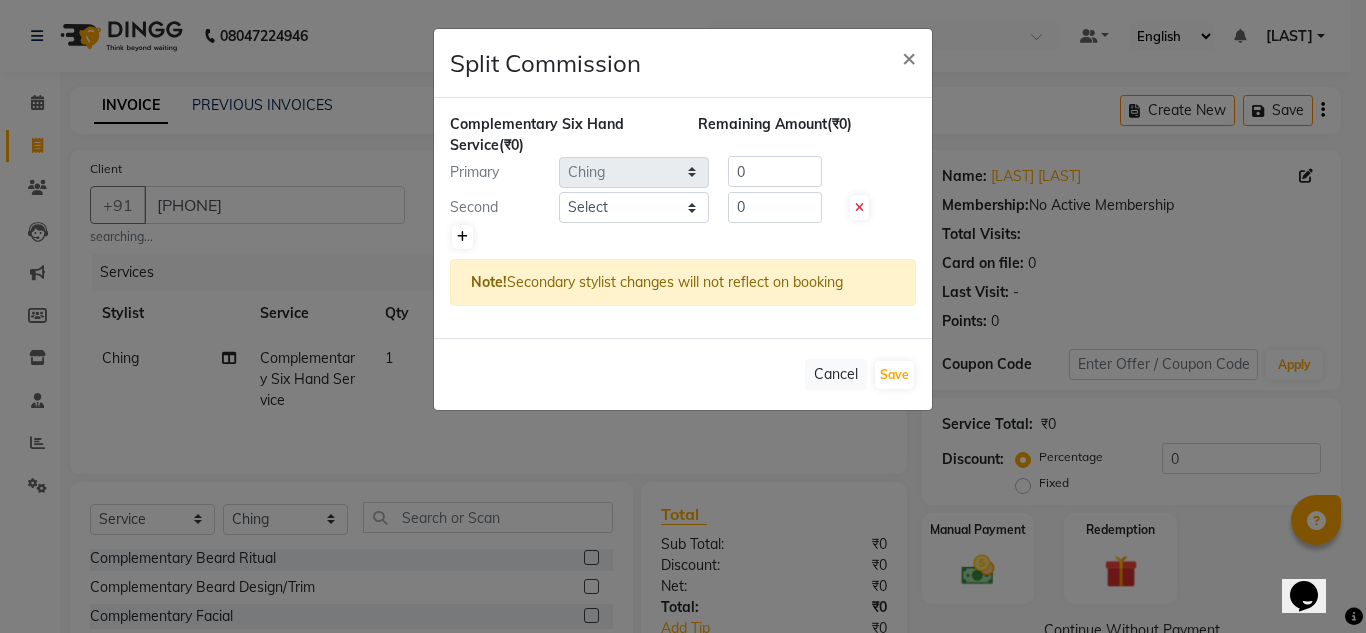 click 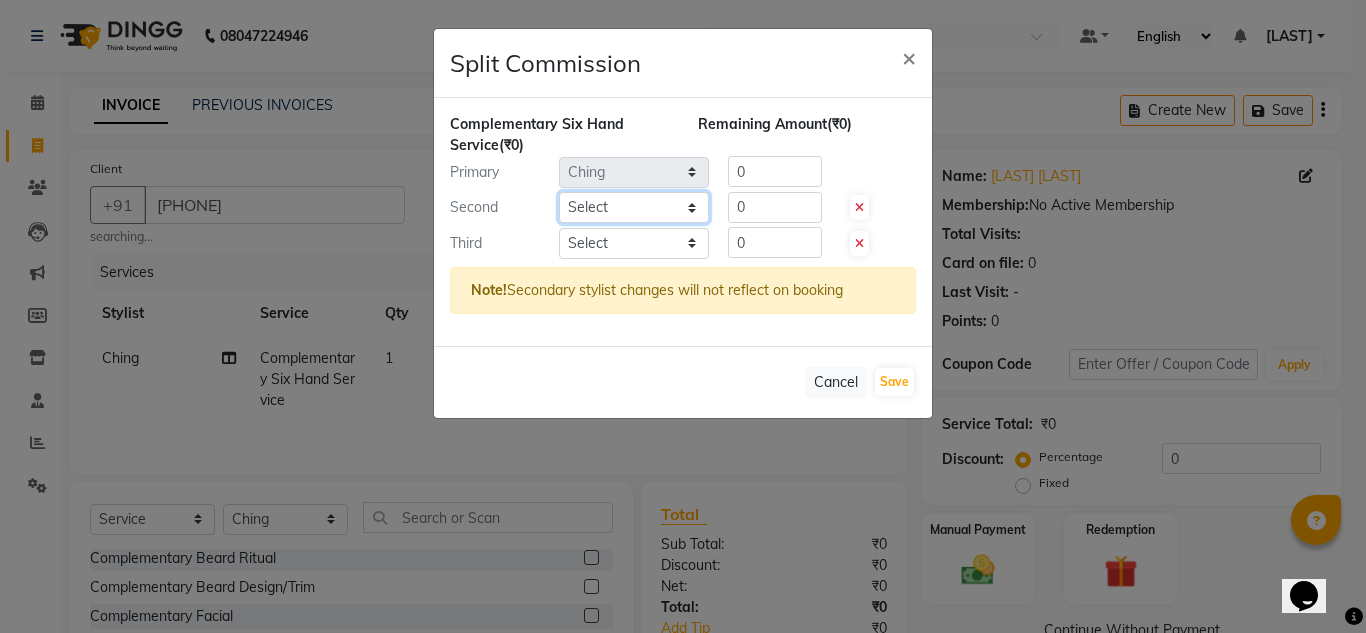 click on "Select  [LAST]   [LAST]   [LAST]   [LAST]   [LAST]   [LAST]   [LAST]   [LAST]   [LAST]   [LAST]   [LAST]" 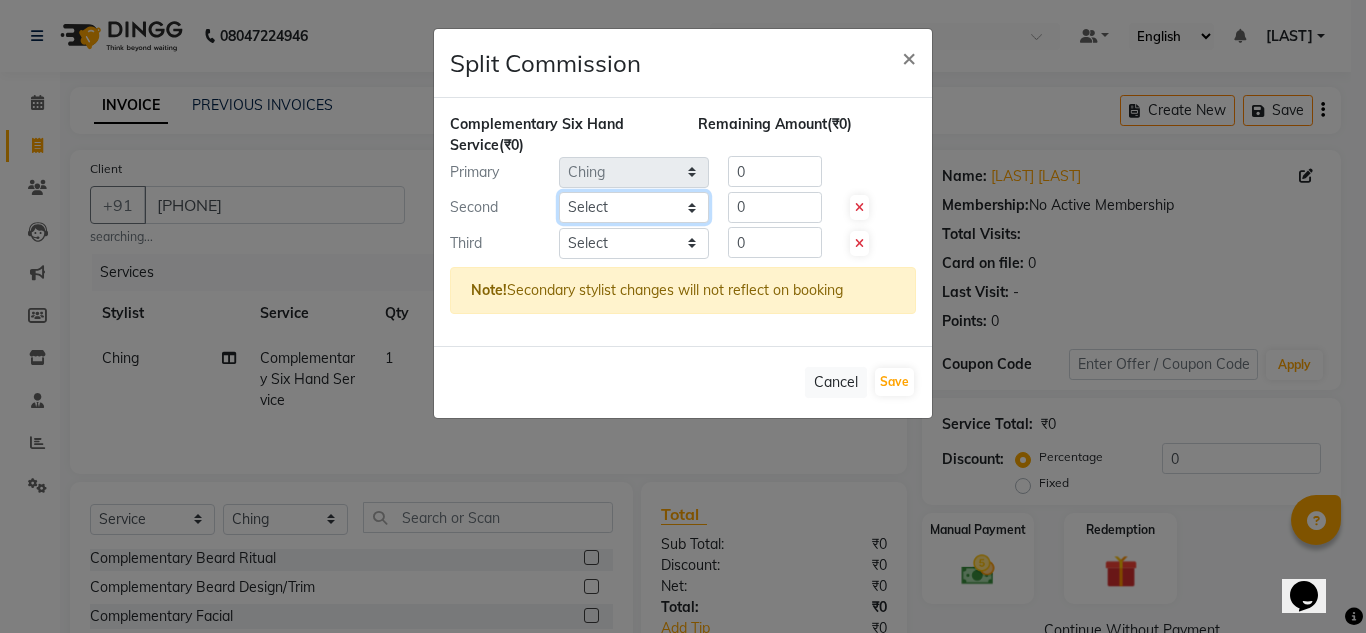 select on "88032" 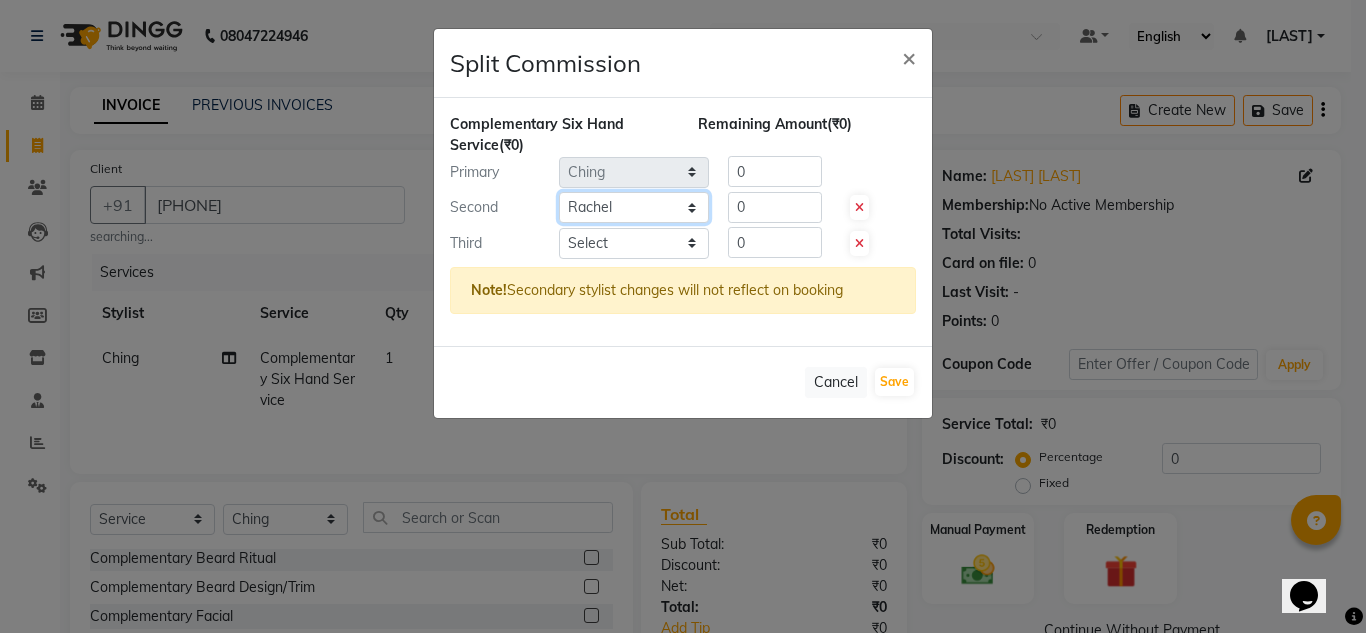 click on "Select  [LAST]   [LAST]   [LAST]   [LAST]   [LAST]   [LAST]   [LAST]   [LAST]   [LAST]   [LAST]   [LAST]" 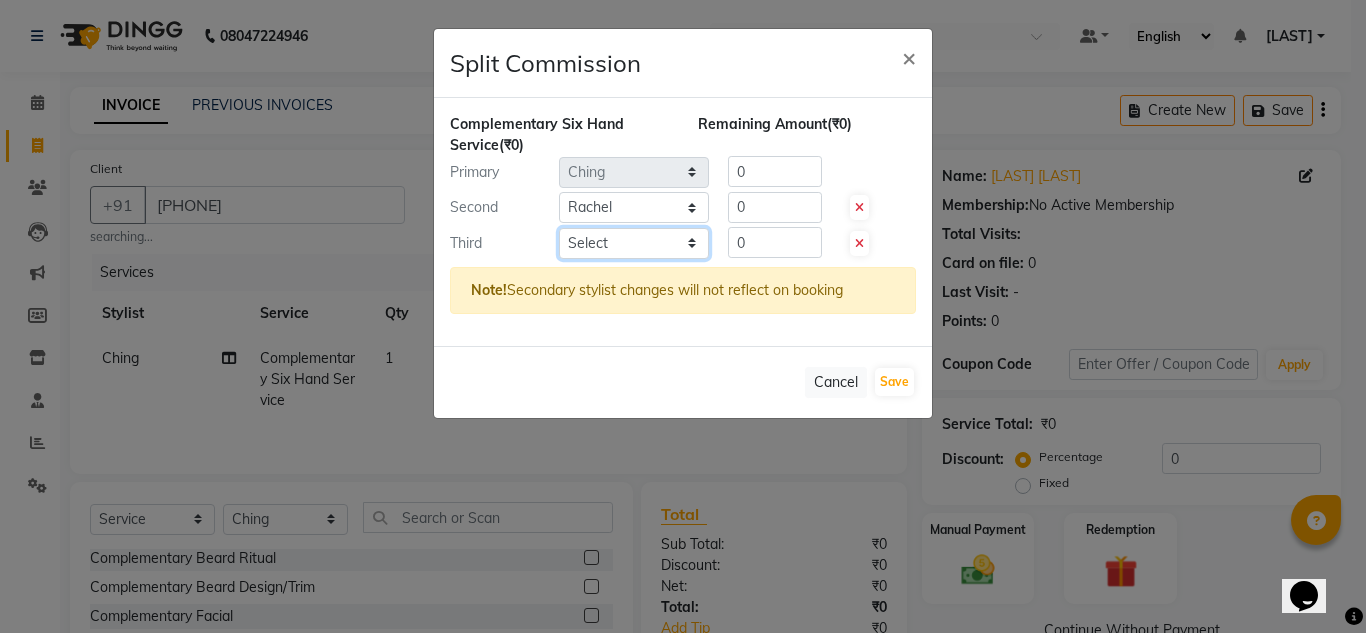 click on "Select  [LAST]   [LAST]   [LAST]   [LAST]   [LAST]   [LAST]   [LAST]   [LAST]   [LAST]   [LAST]   [LAST]" 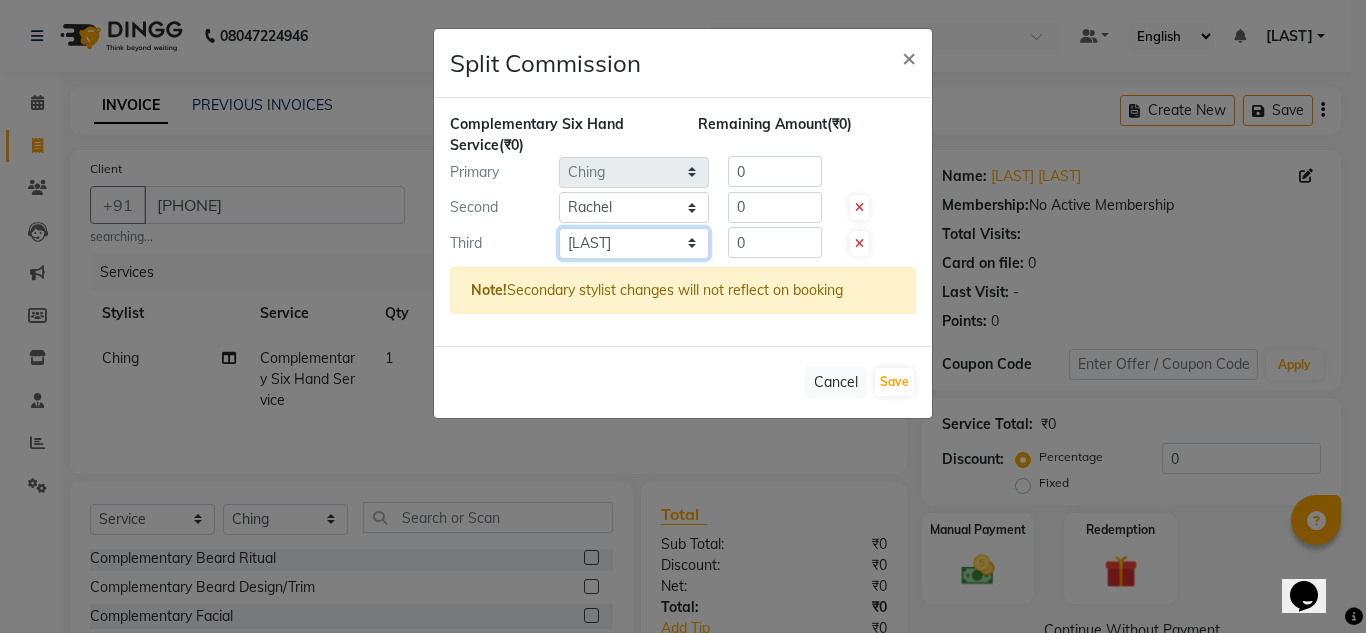 click on "Select  [LAST]   [LAST]   [LAST]   [LAST]   [LAST]   [LAST]   [LAST]   [LAST]   [LAST]   [LAST]   [LAST]" 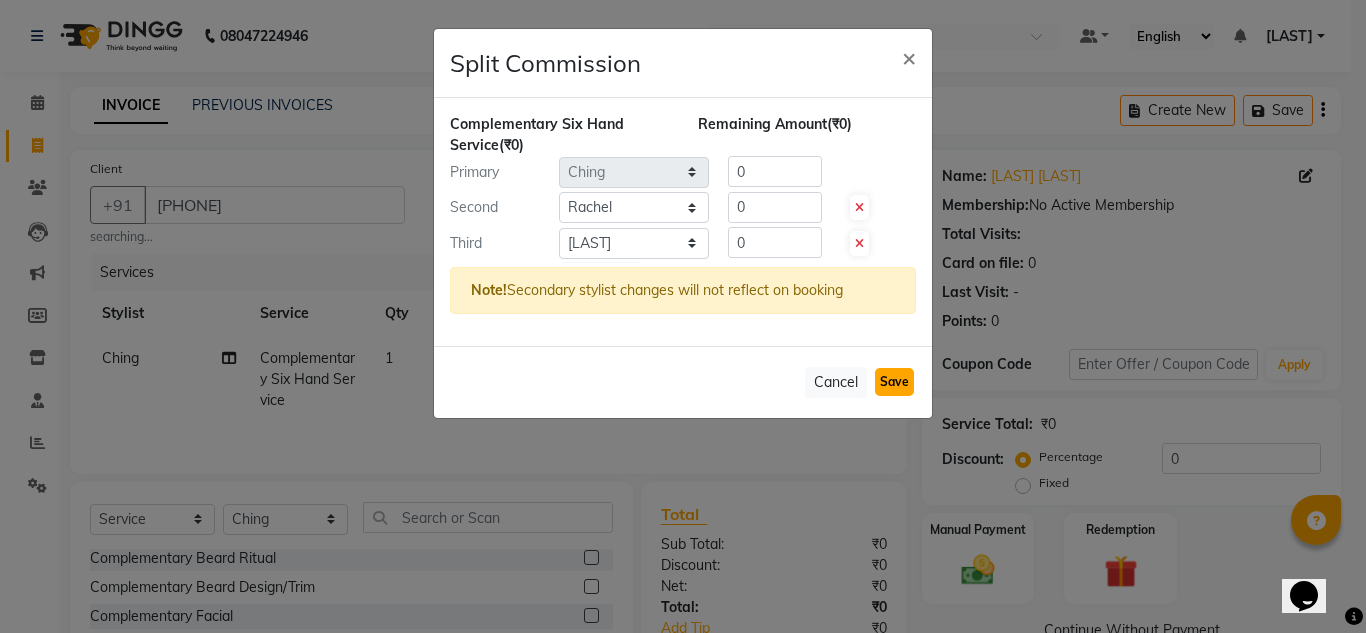 click on "Save" 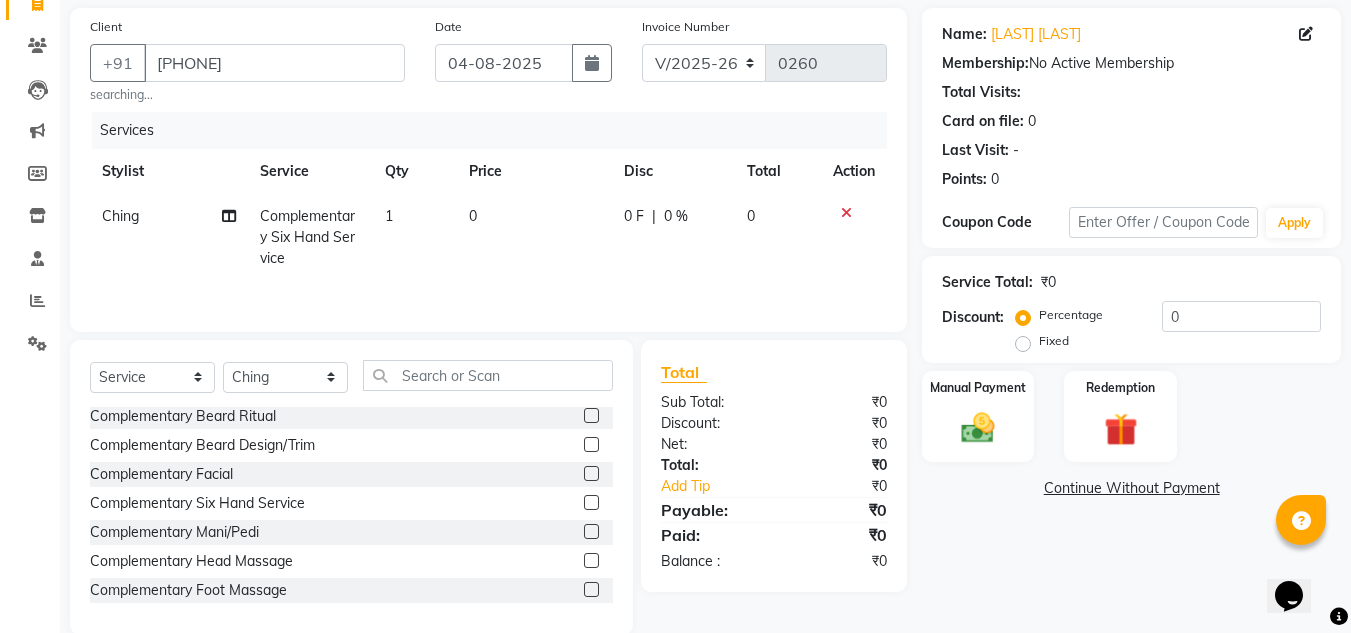 scroll, scrollTop: 173, scrollLeft: 0, axis: vertical 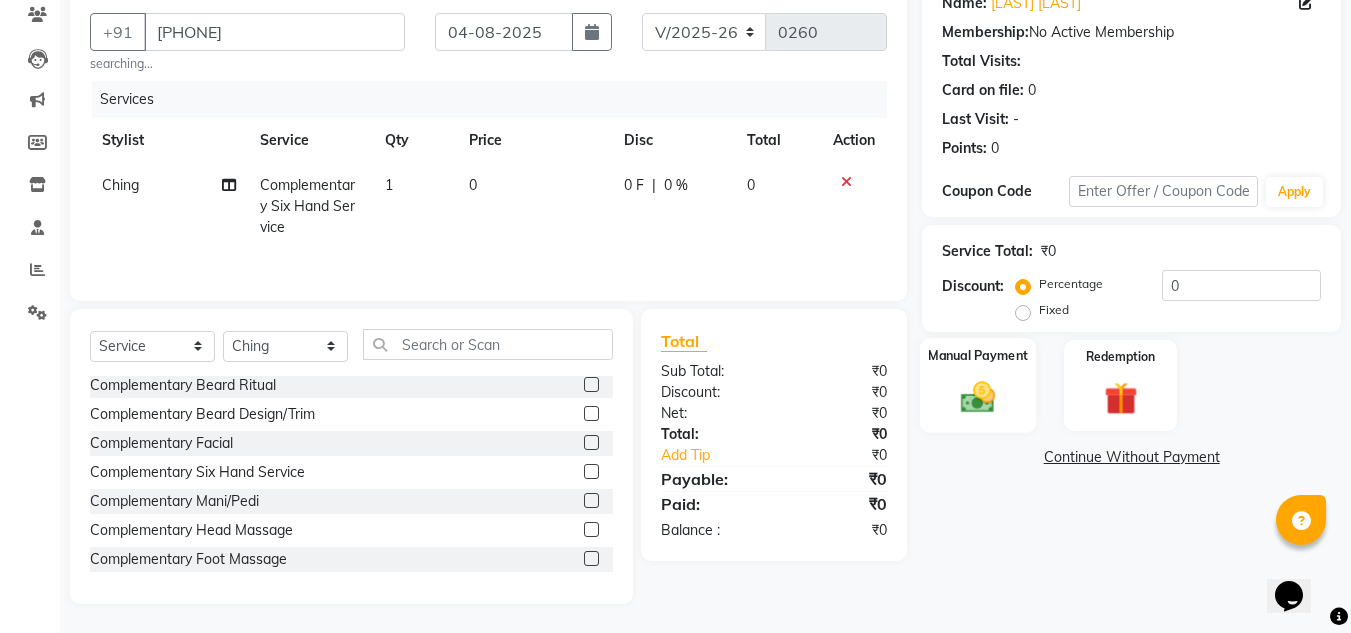 click 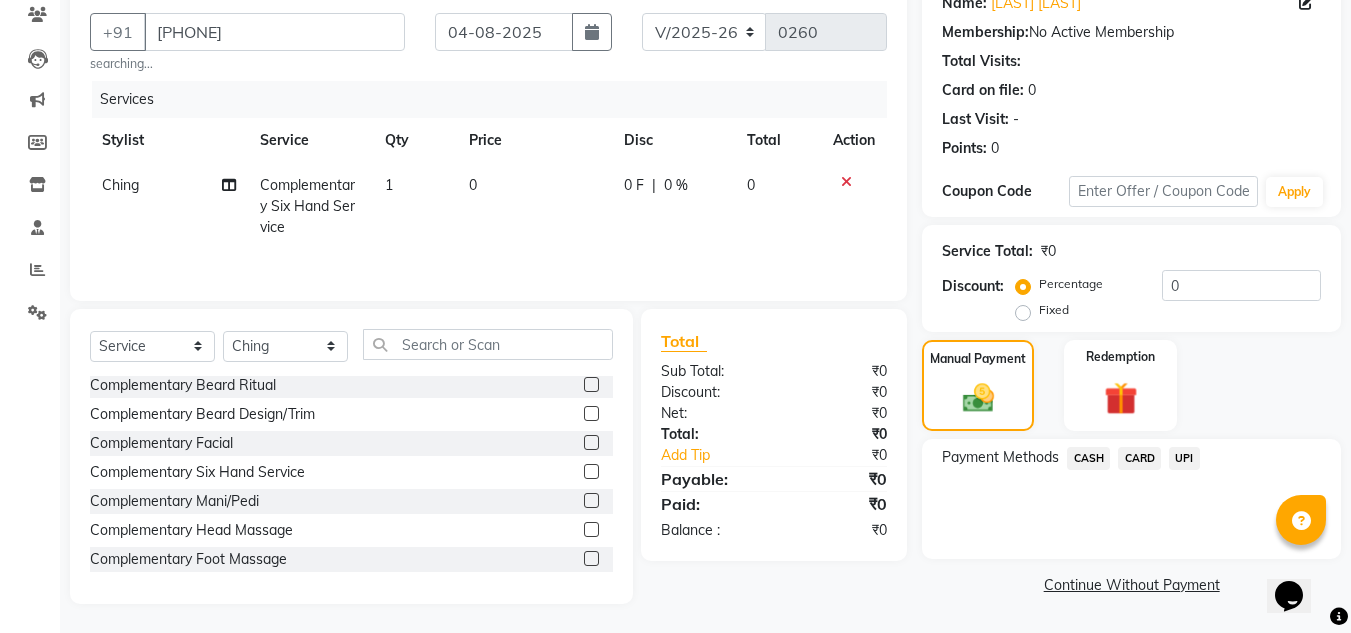 click on "CASH" 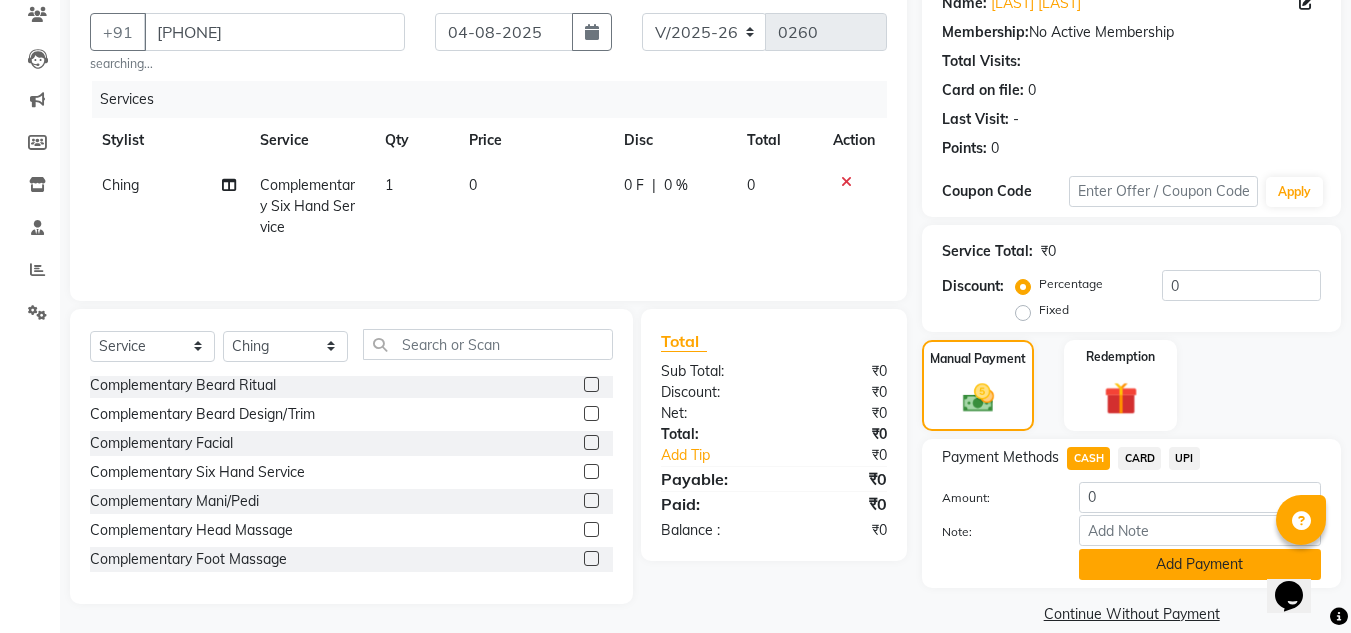 click on "Add Payment" 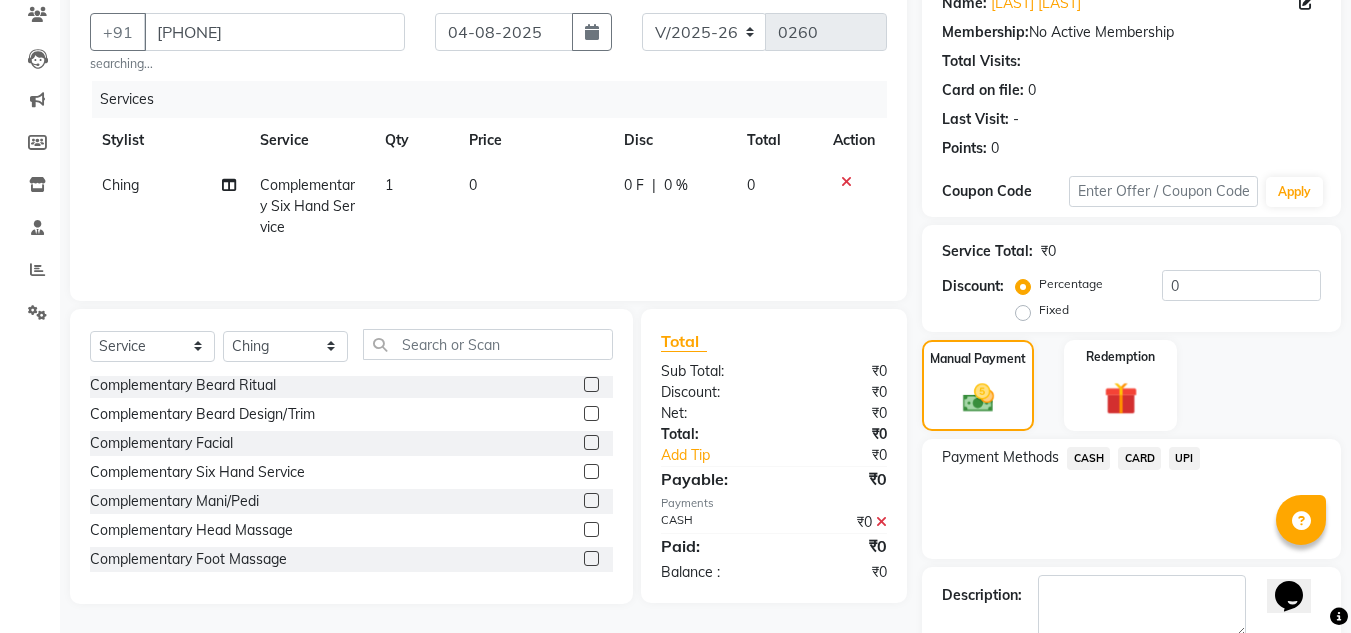 scroll, scrollTop: 283, scrollLeft: 0, axis: vertical 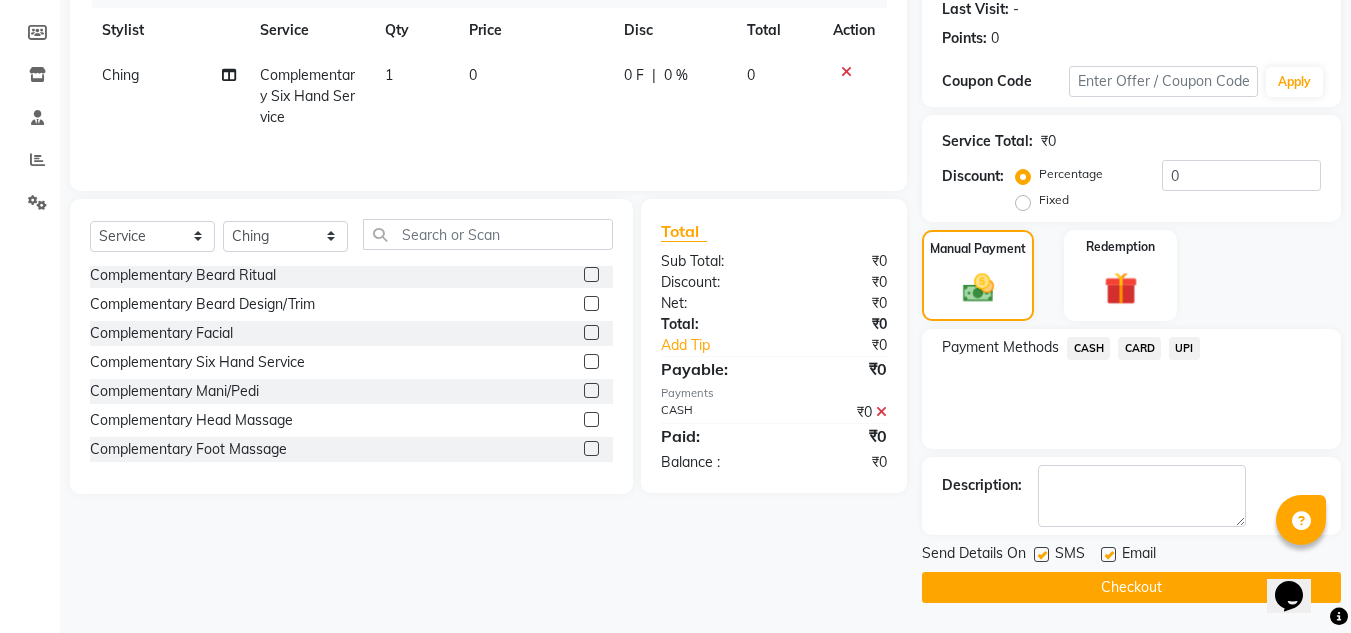 click on "Checkout" 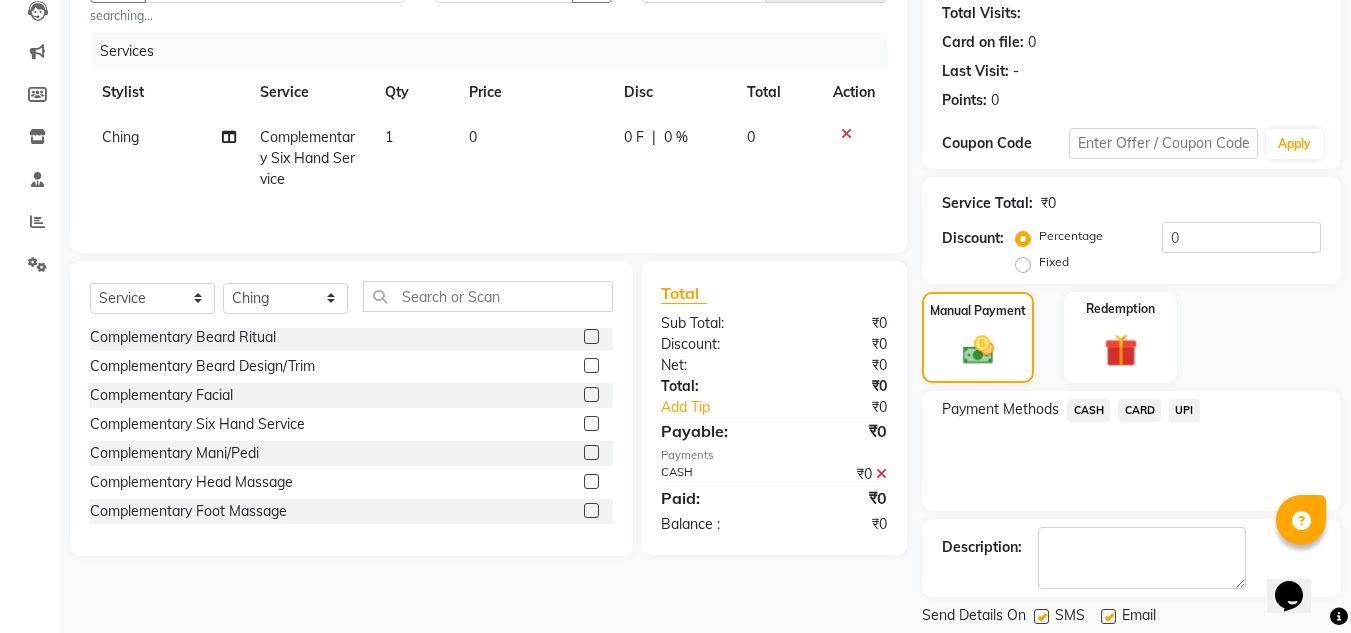 scroll, scrollTop: 220, scrollLeft: 0, axis: vertical 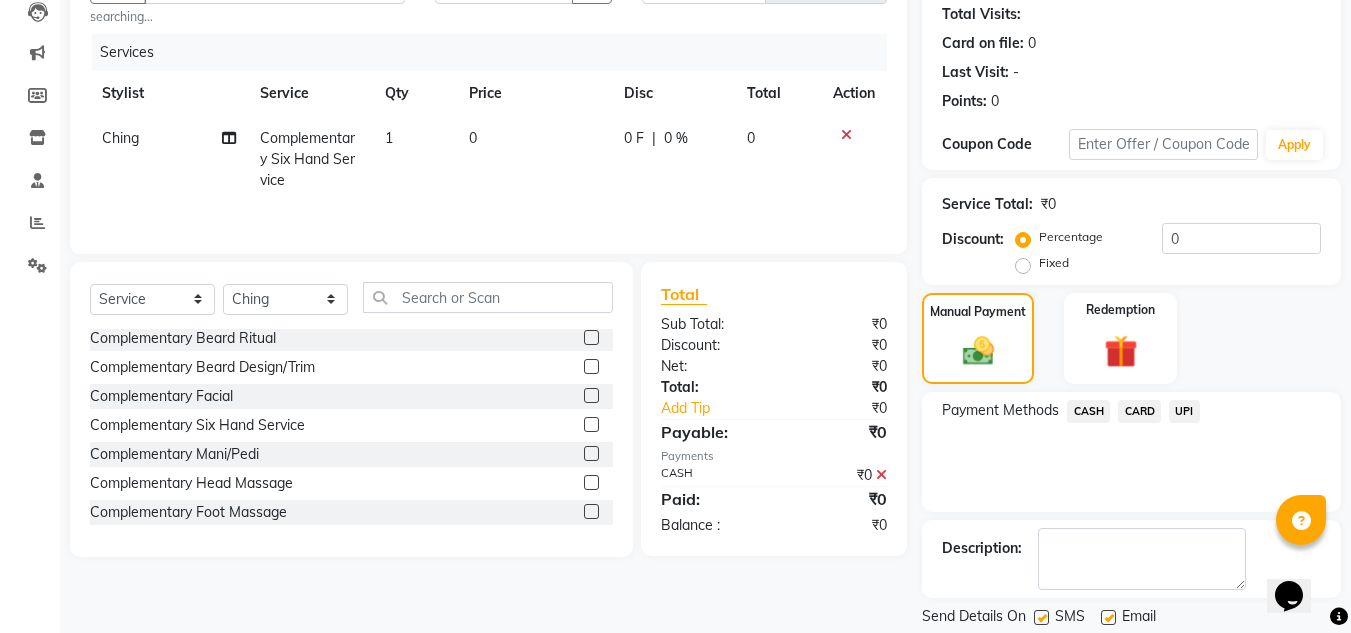 click on "Complementary Six Hand Service" 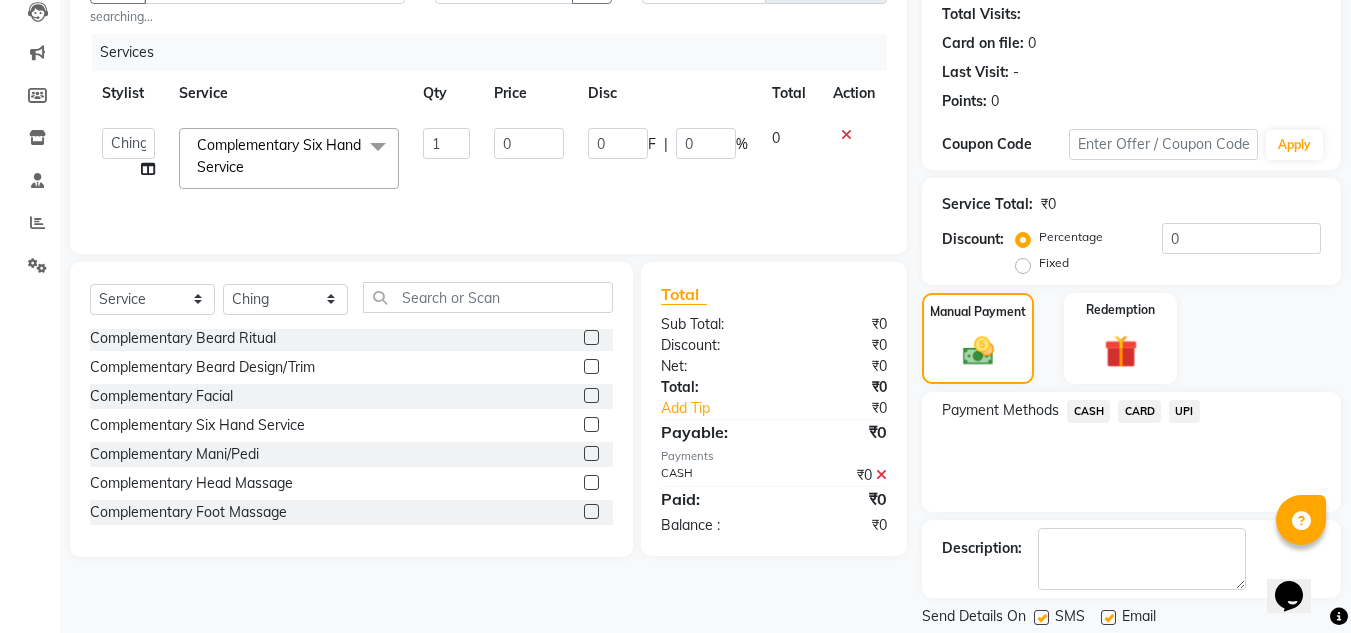 click on "0 F | 0 %" 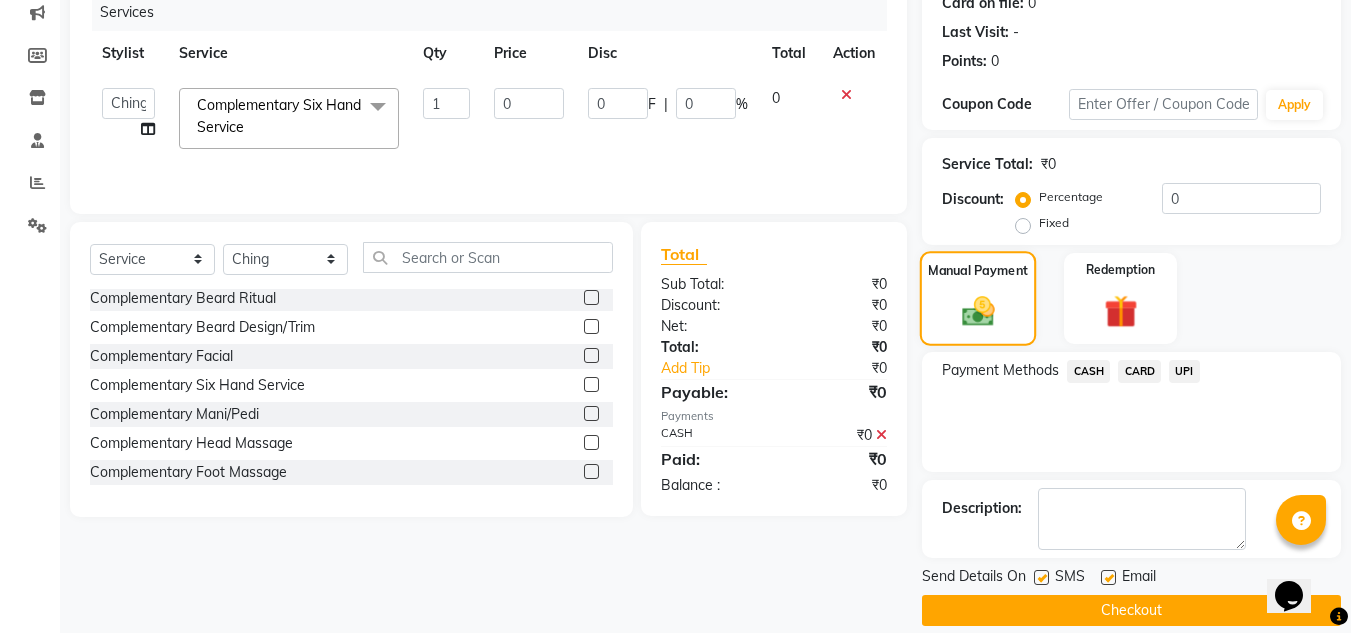scroll, scrollTop: 283, scrollLeft: 0, axis: vertical 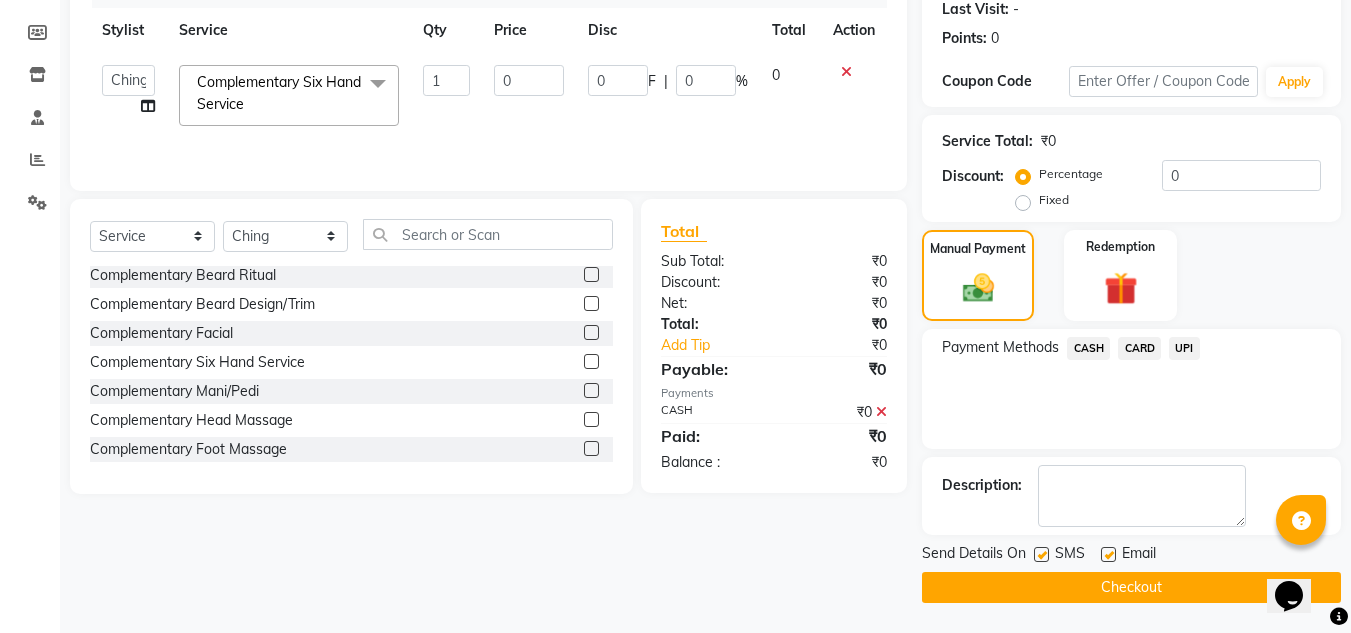 click on "CASH" 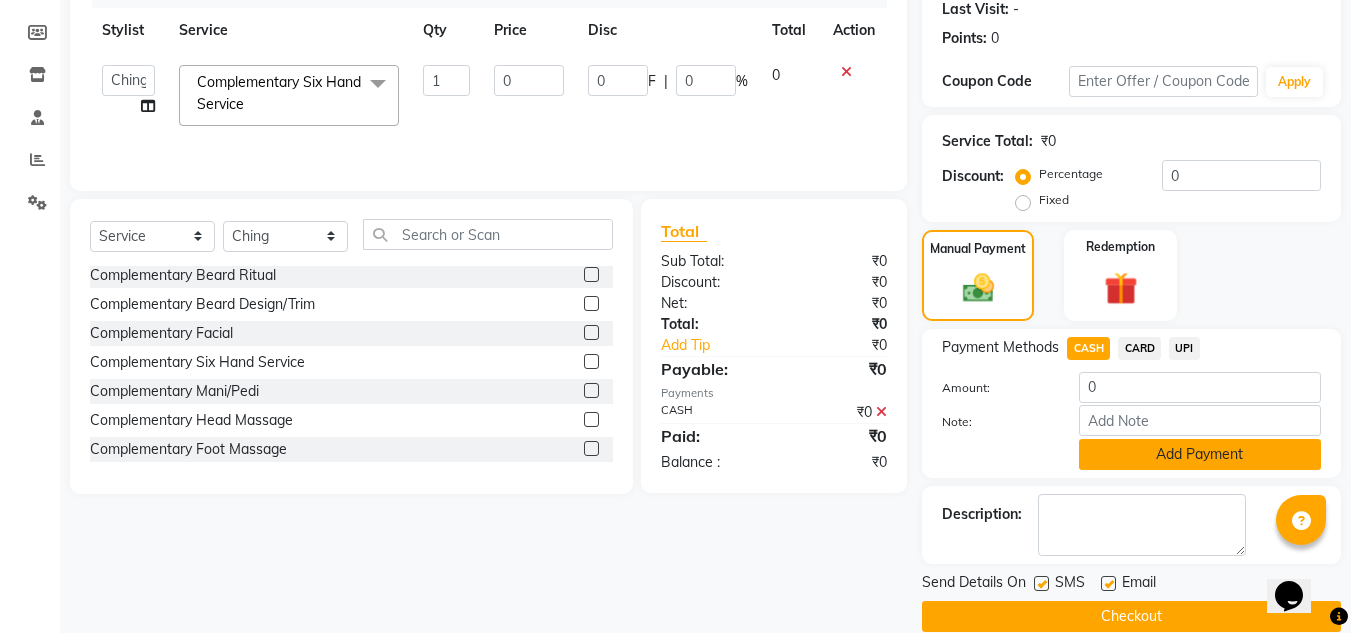 click on "Add Payment" 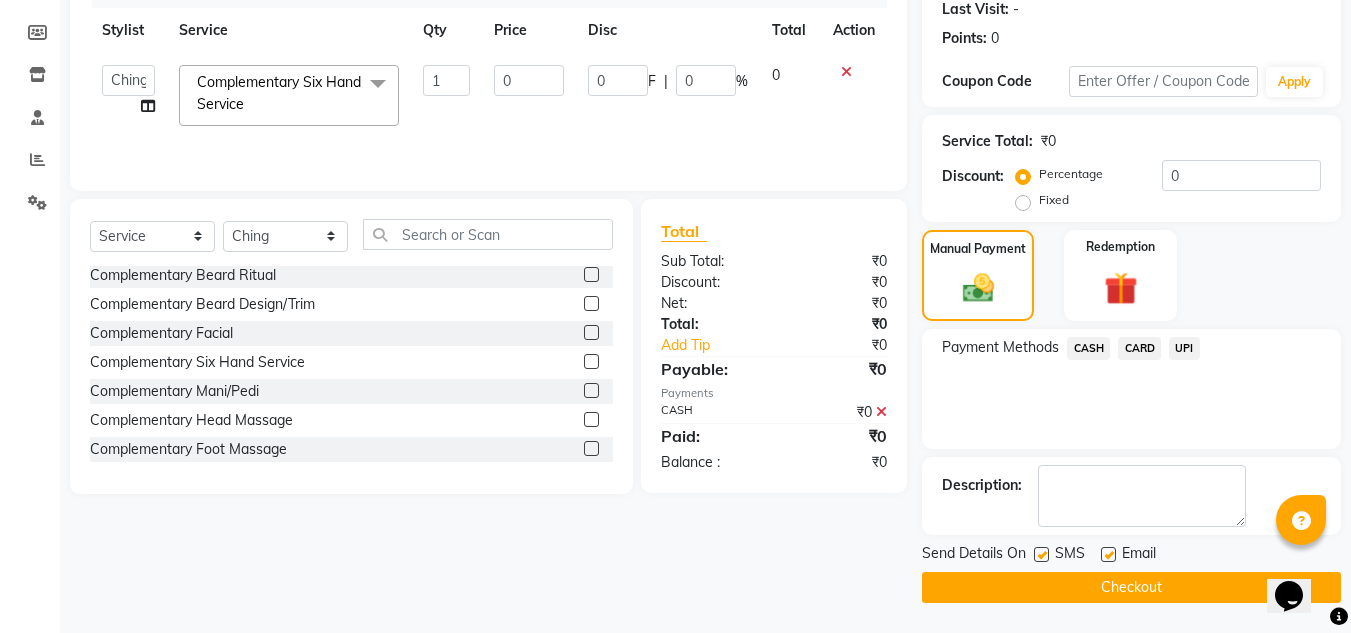 click on "Checkout" 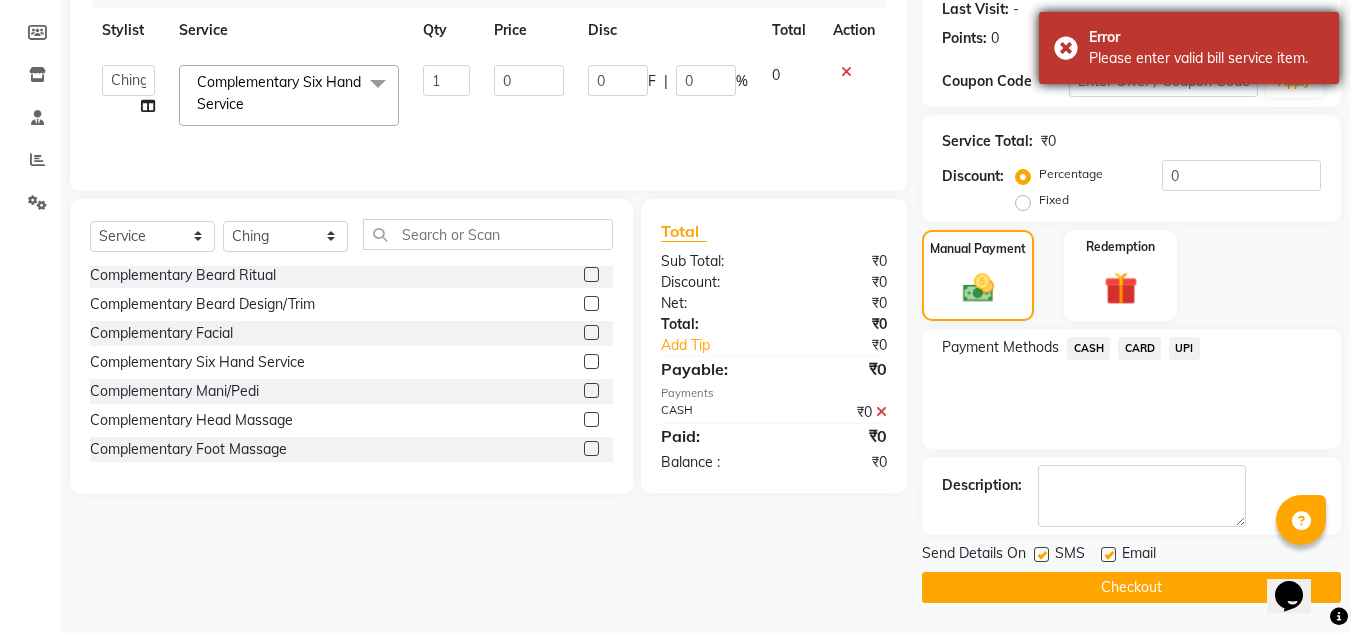 click on "Error" at bounding box center (1206, 37) 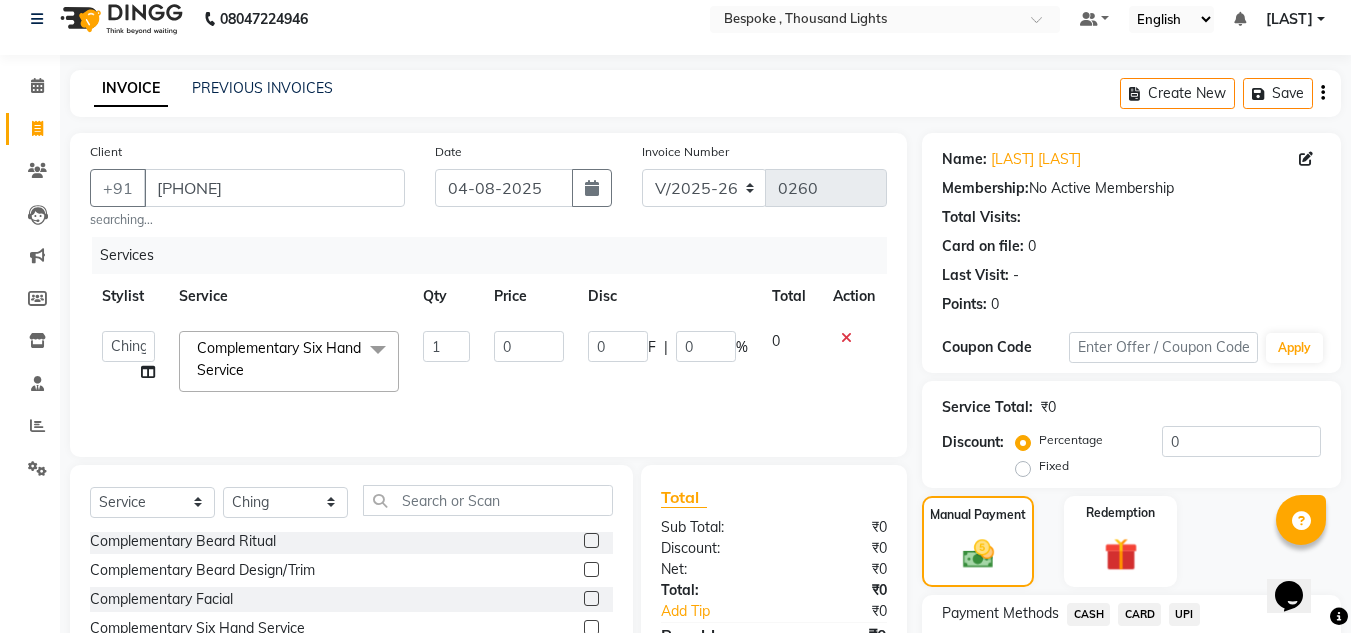scroll, scrollTop: 0, scrollLeft: 0, axis: both 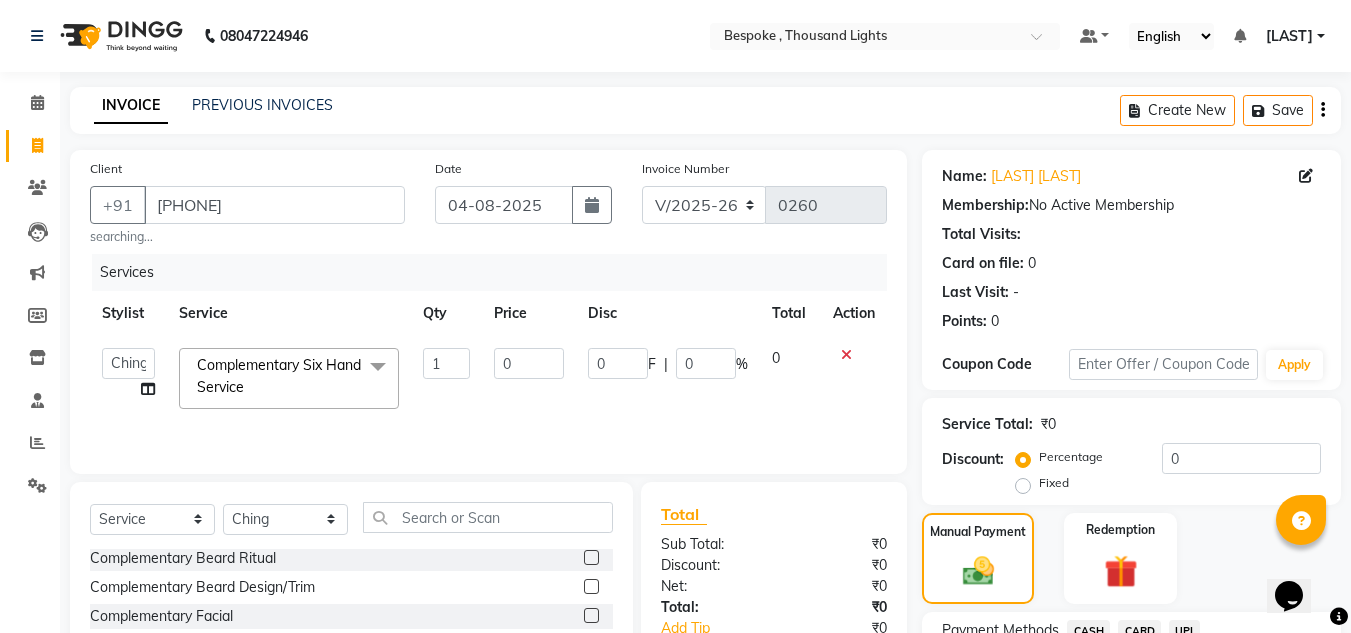 click 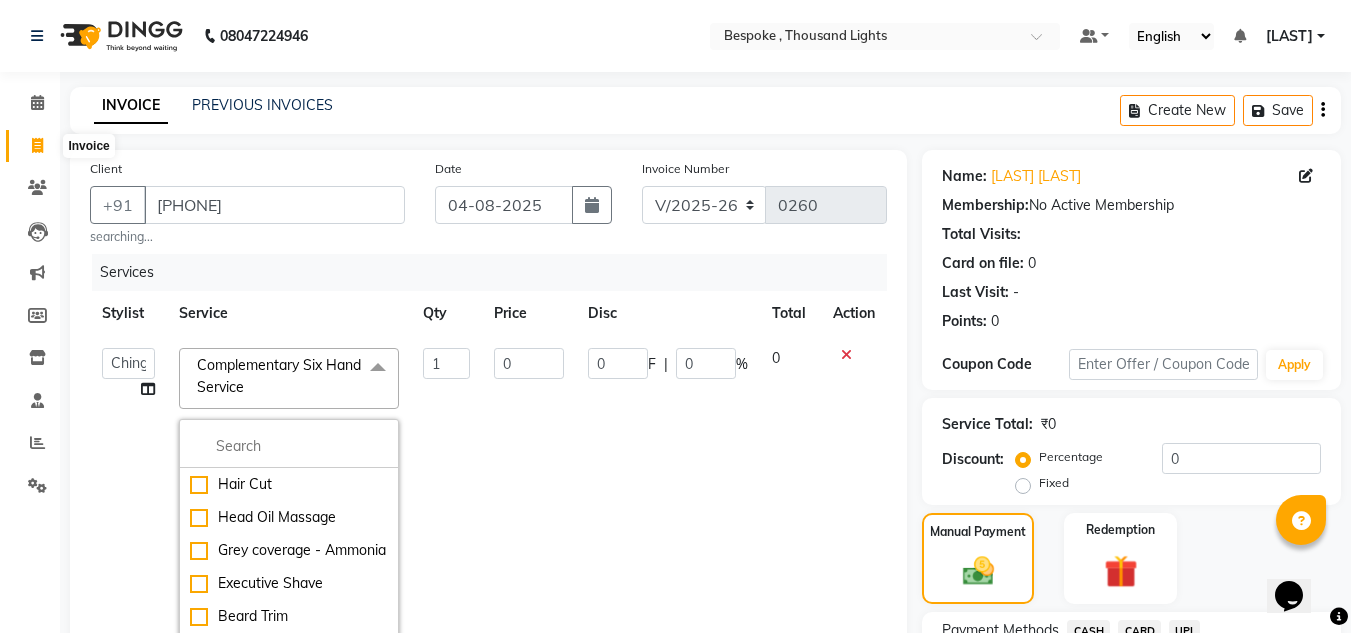 click 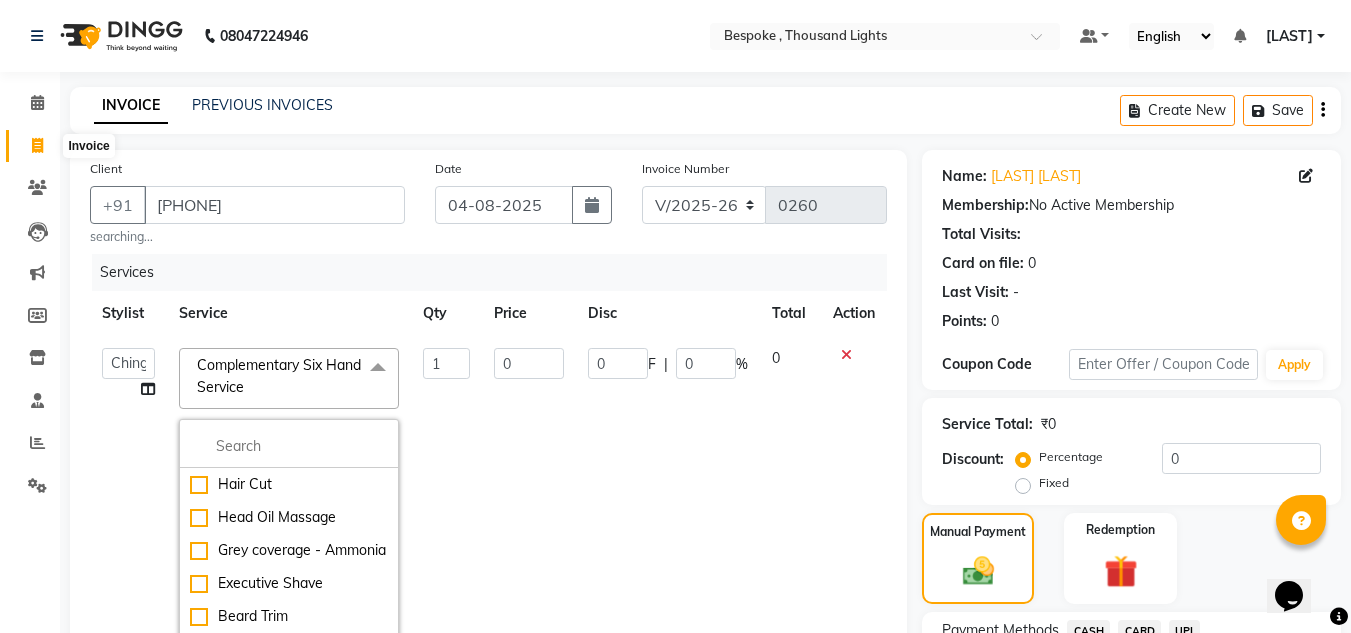 select on "service" 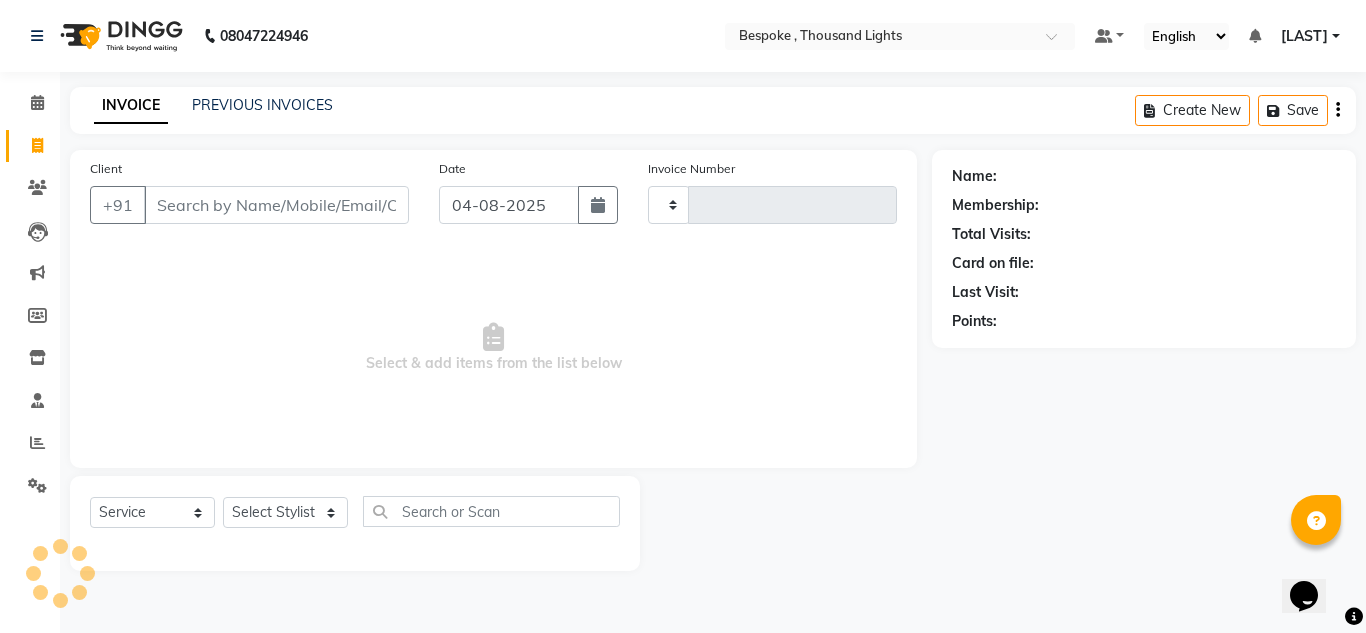 type on "0260" 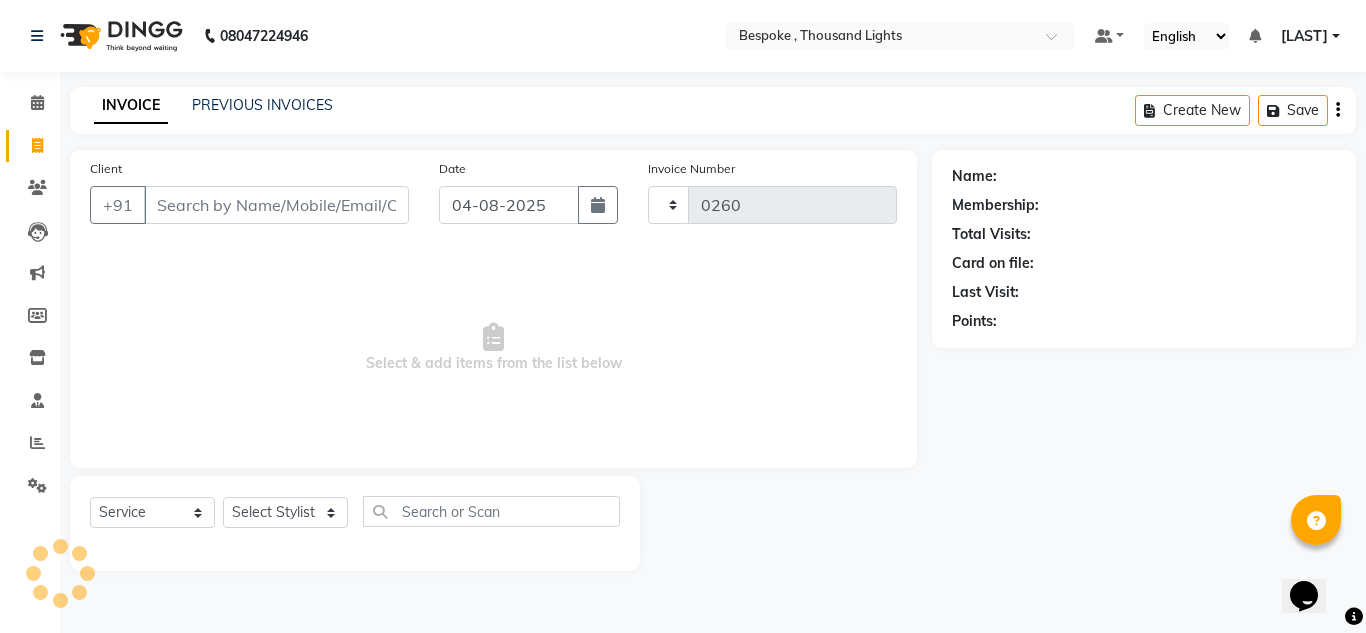 select on "8177" 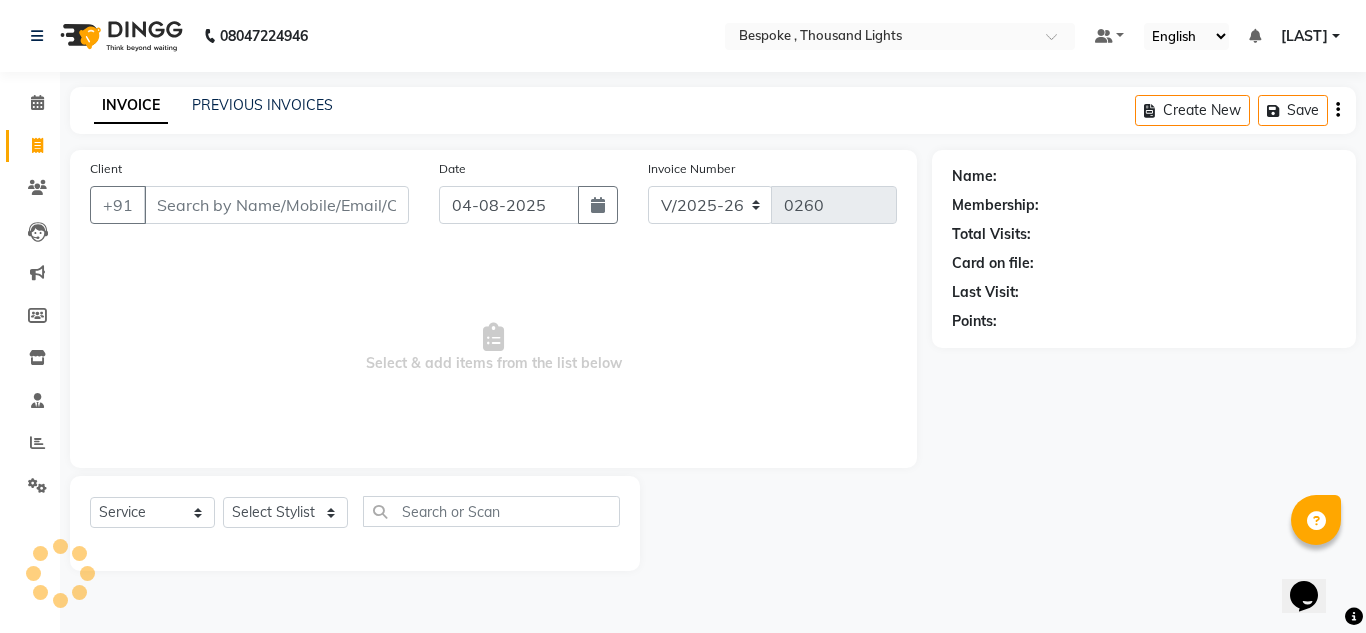 click on "Client" at bounding box center [276, 205] 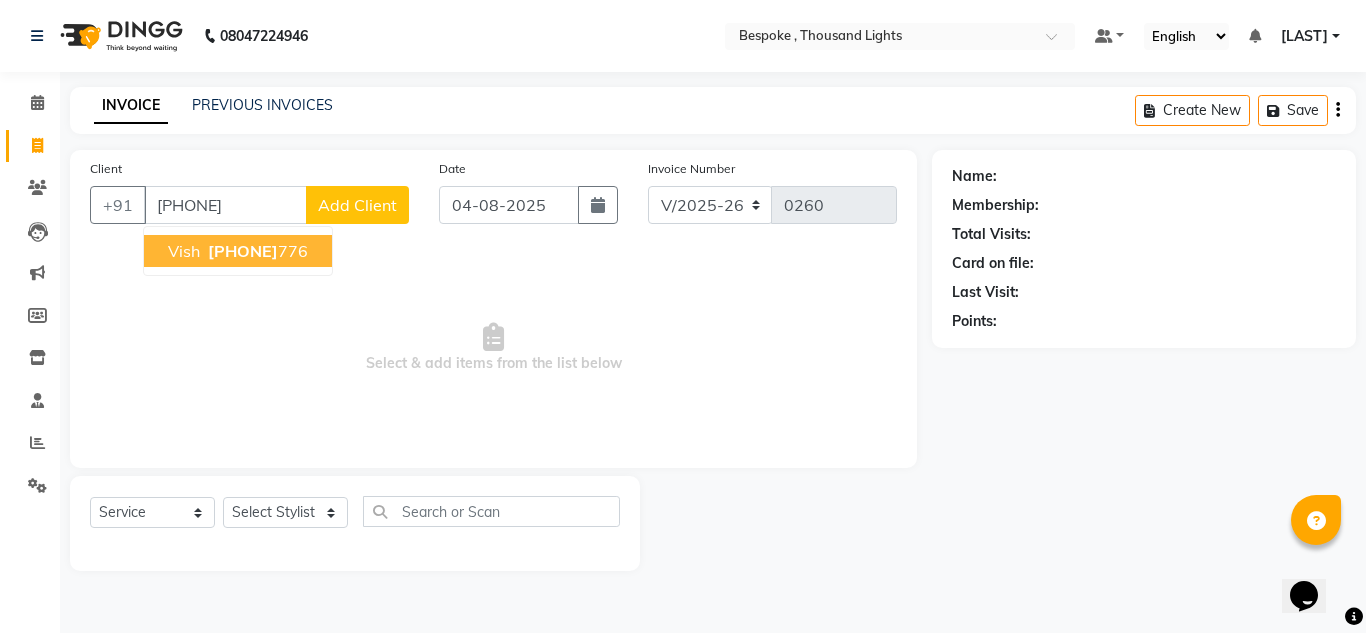click on "[PHONE]" at bounding box center (243, 251) 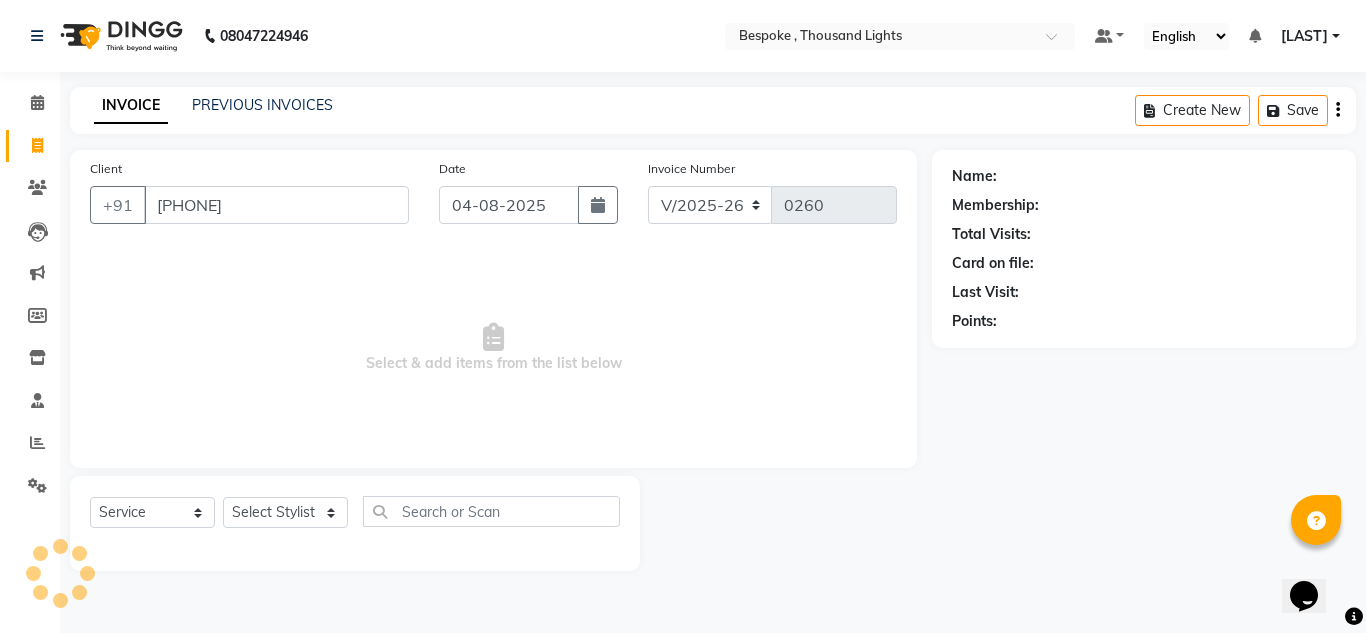 type on "[PHONE]" 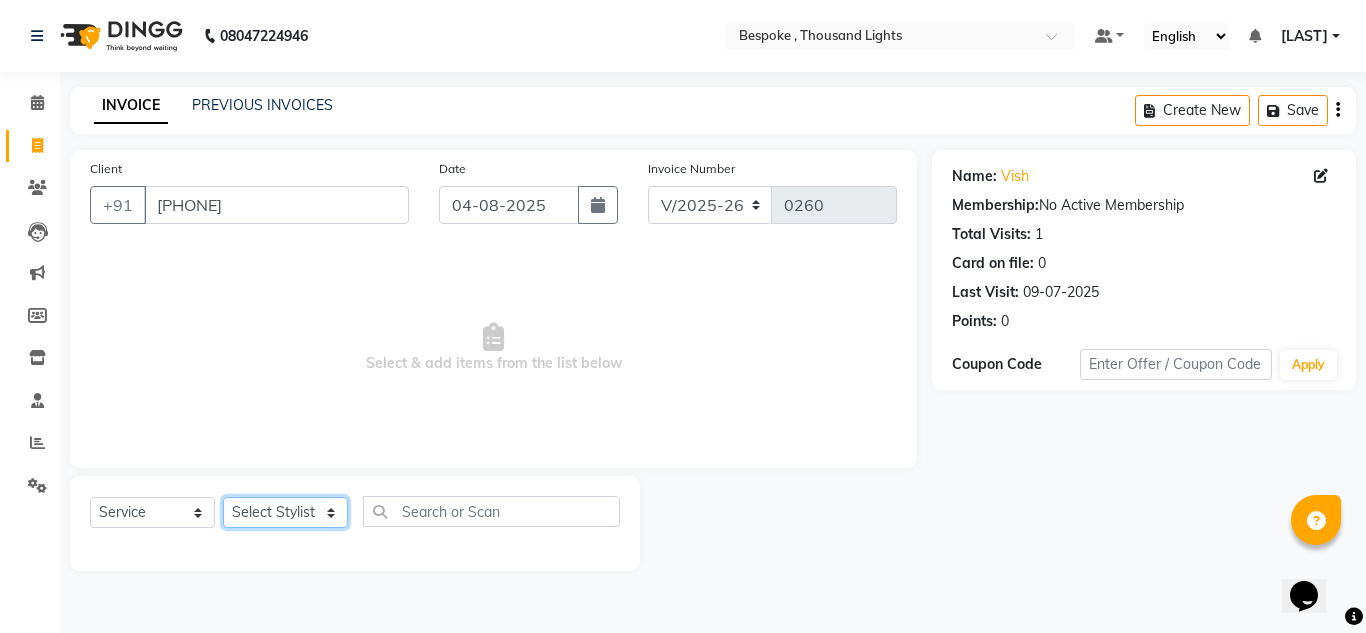 click on "Select Stylist Ching Dilipan Guru Ilyas Jaan Karthi Khawlkim Kimte Kumar Mahesh Palani Rachel" 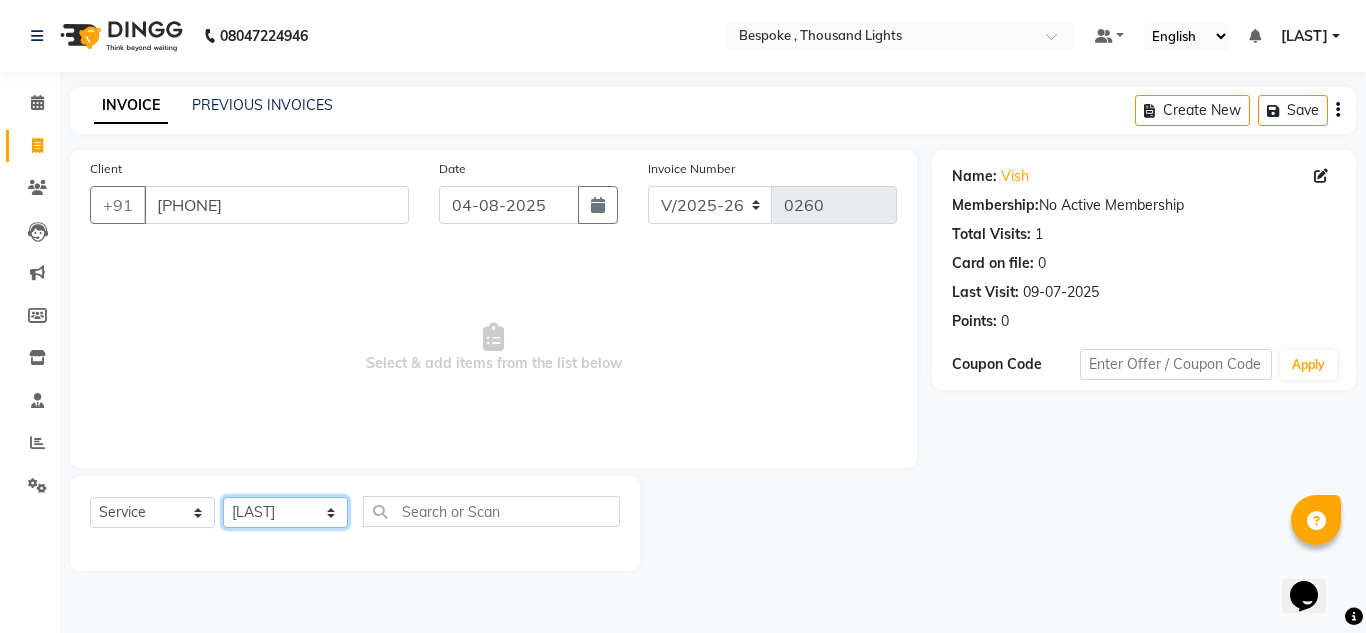 click on "Select Stylist Ching Dilipan Guru Ilyas Jaan Karthi Khawlkim Kimte Kumar Mahesh Palani Rachel" 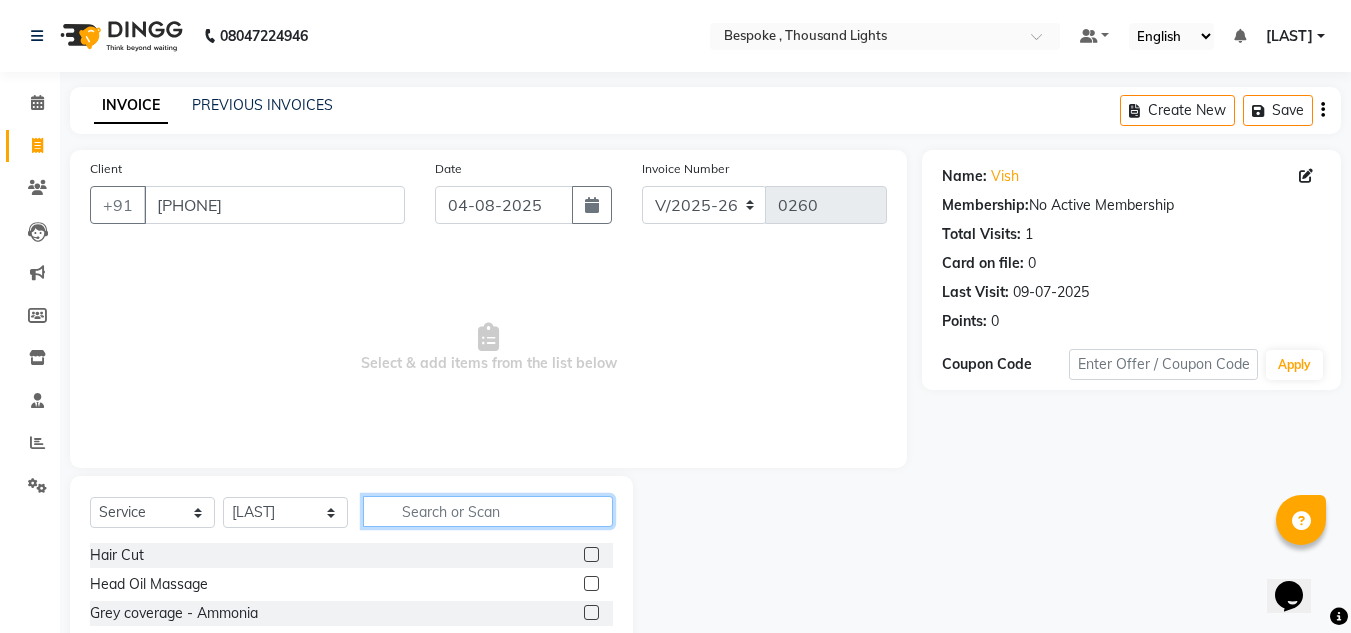 click 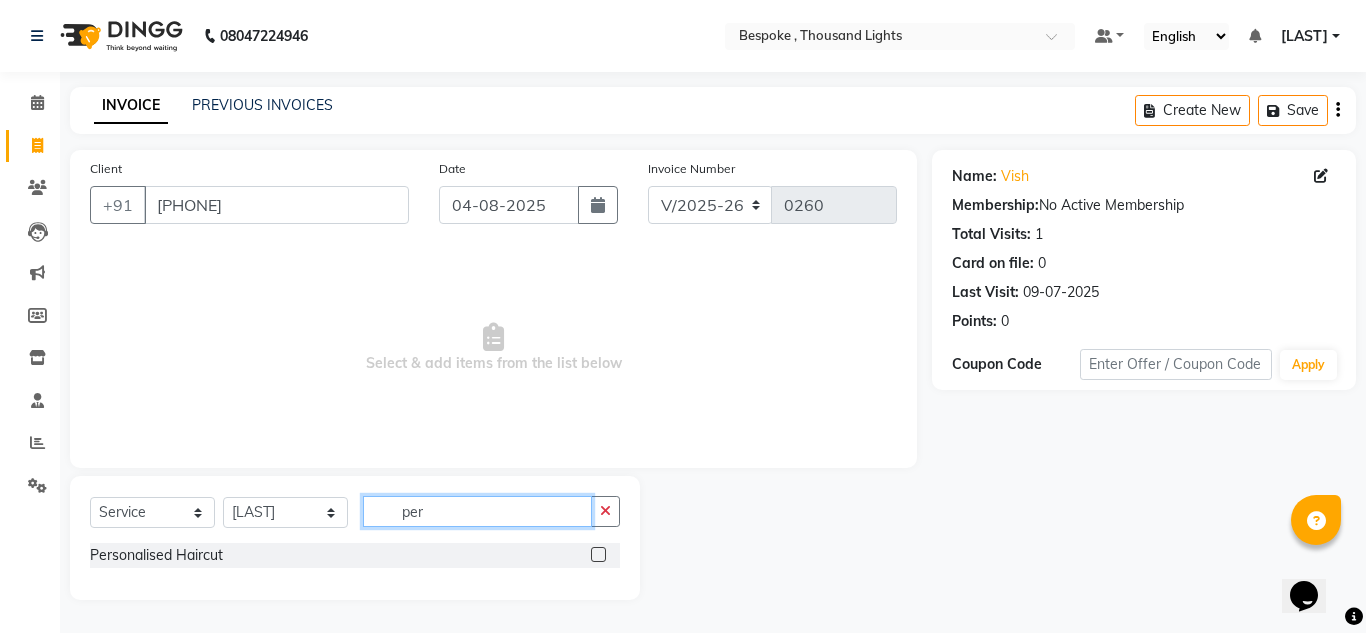 type on "per" 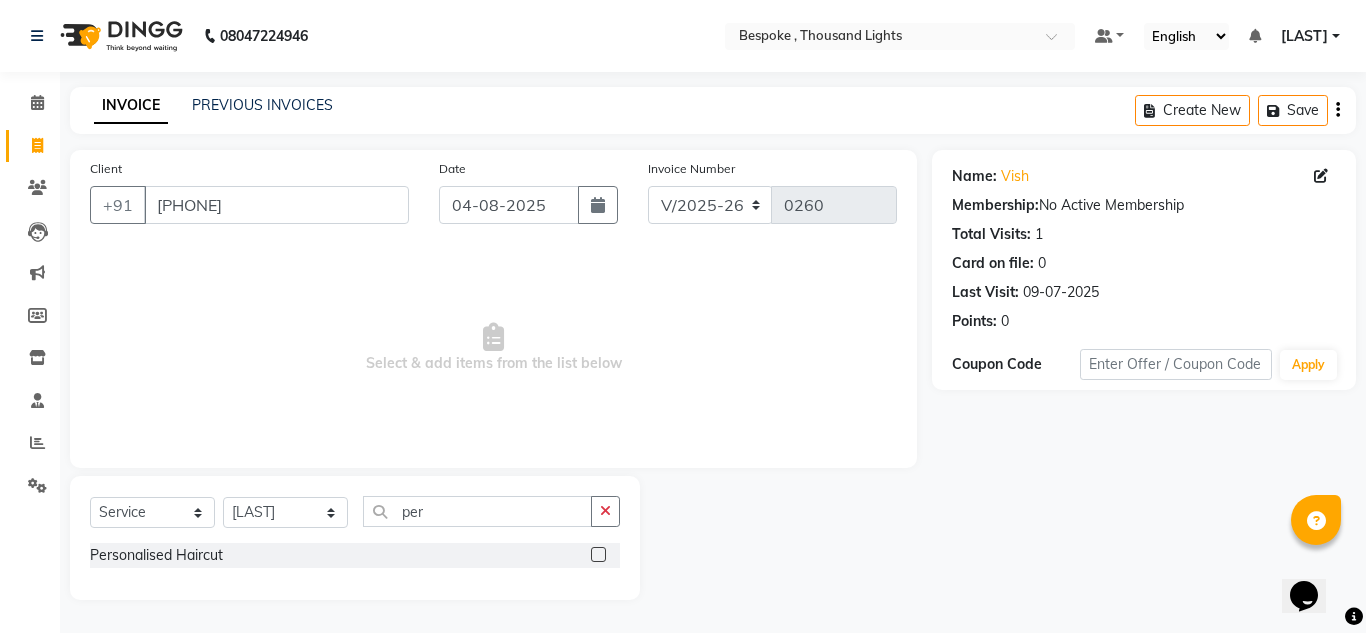 click 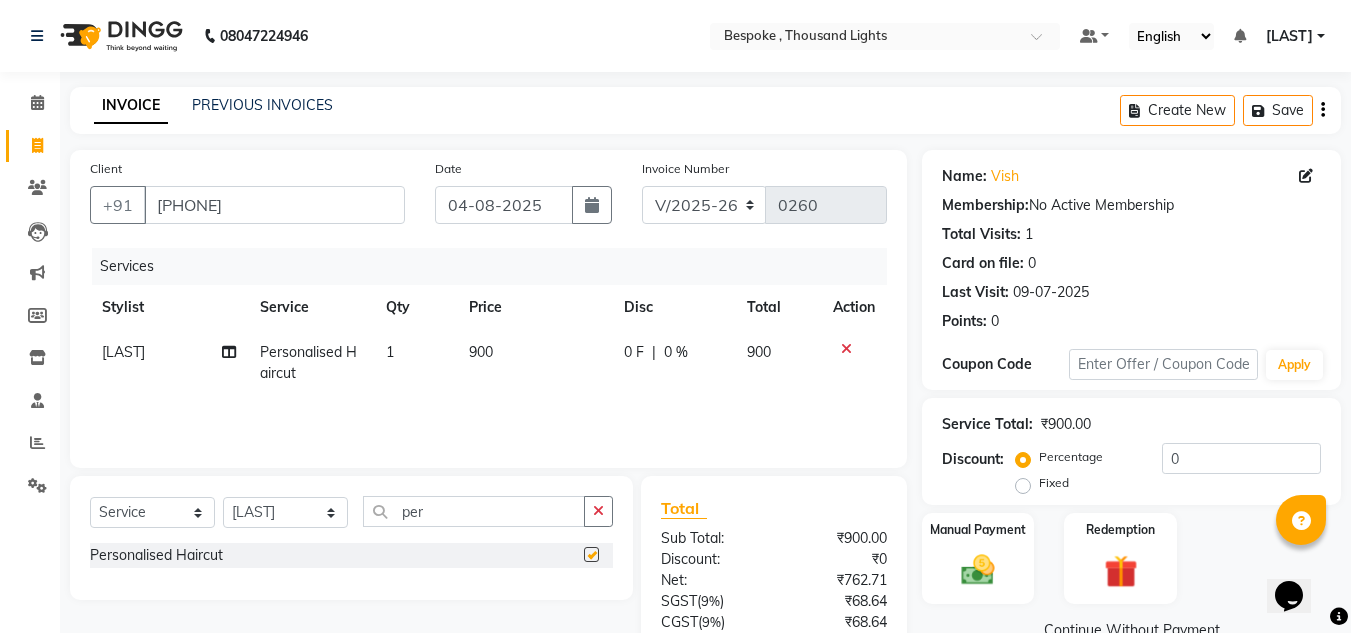 checkbox on "false" 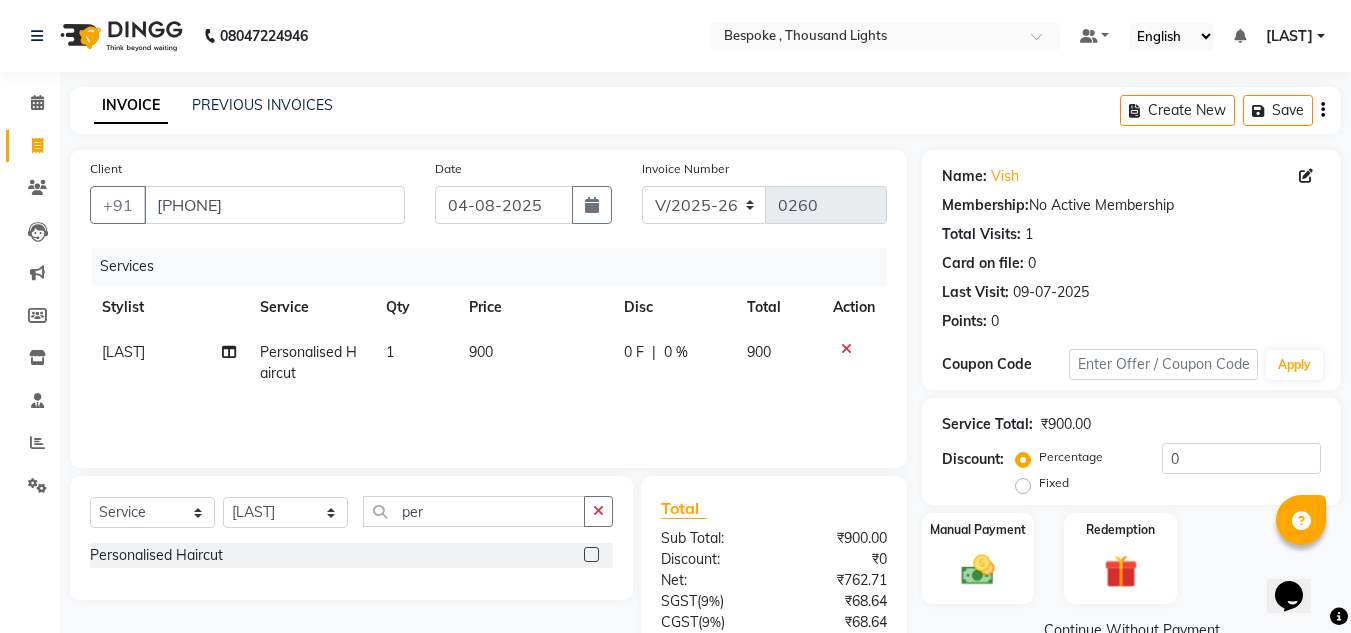 scroll, scrollTop: 167, scrollLeft: 0, axis: vertical 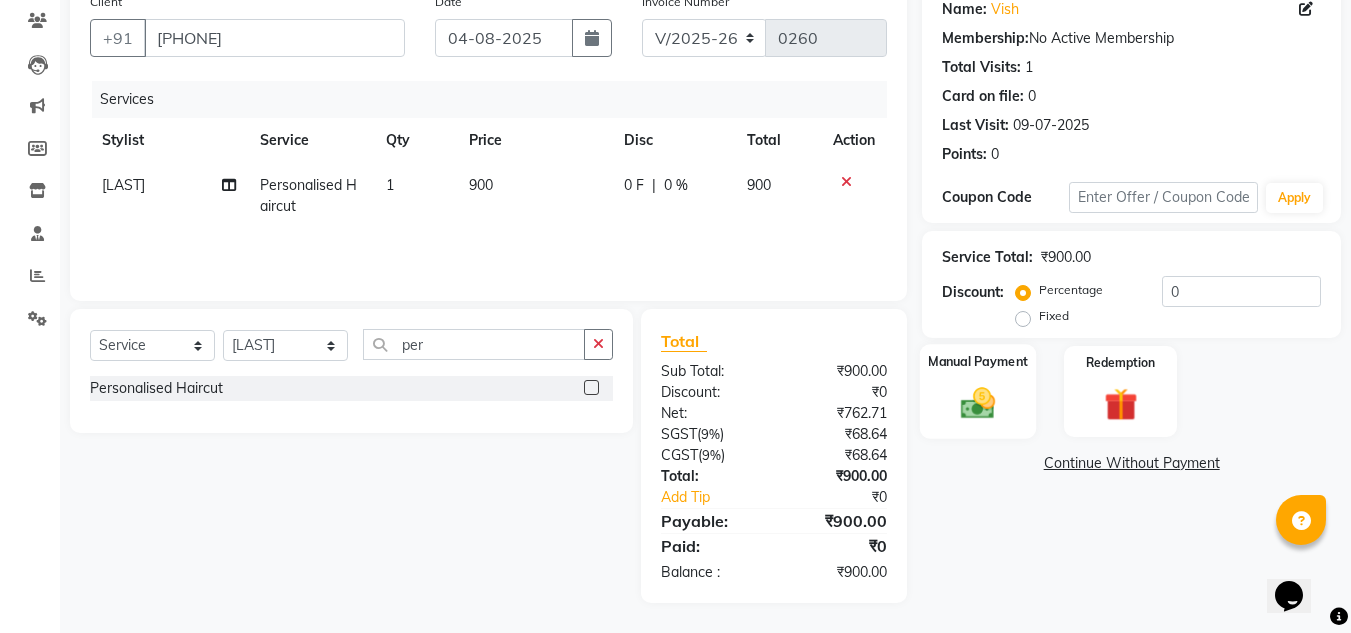 click 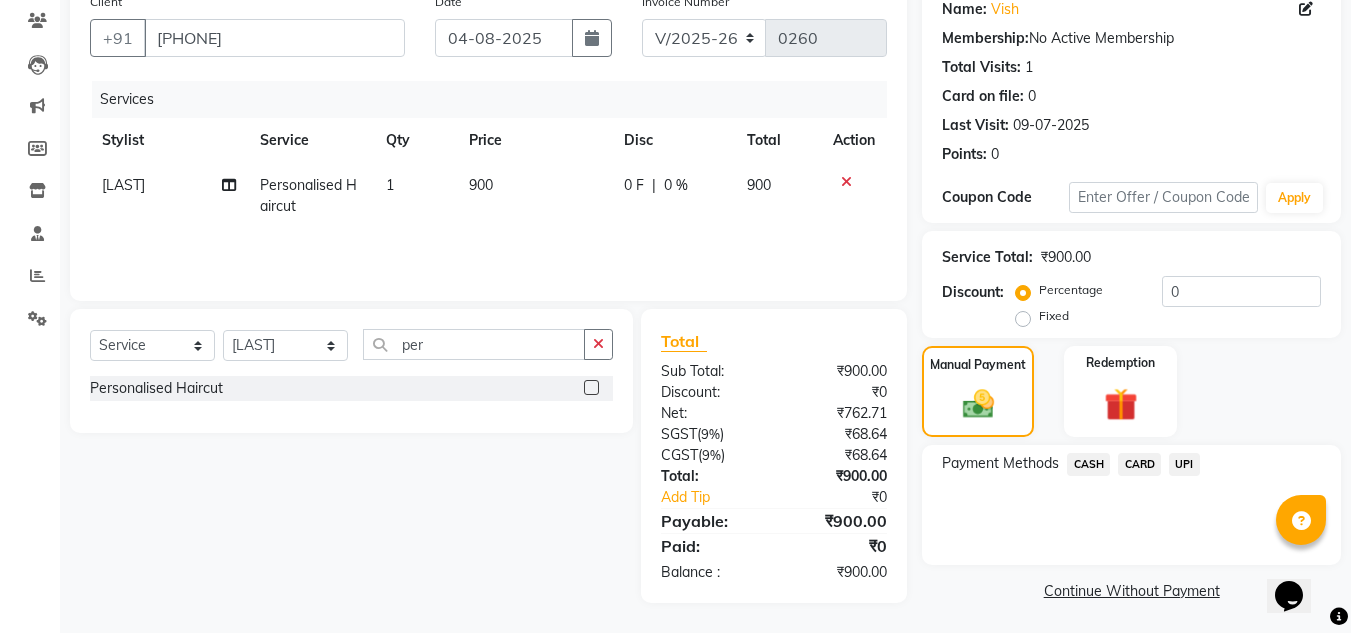 click on "CARD" 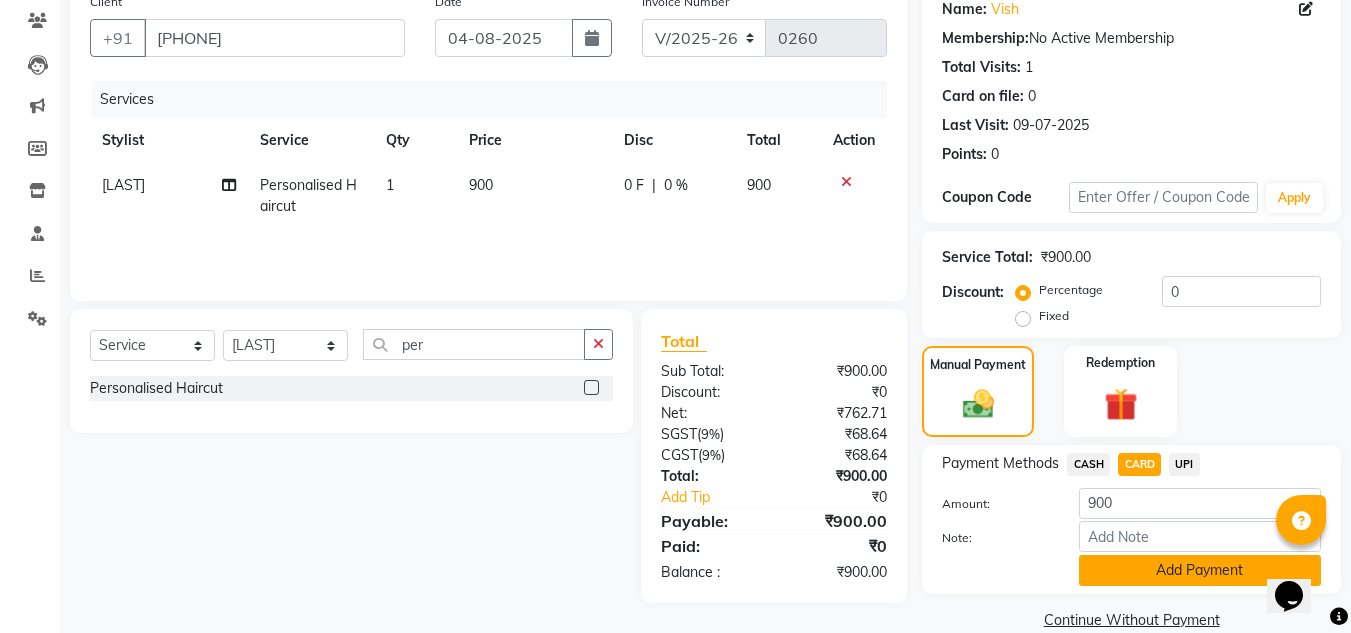 click on "Add Payment" 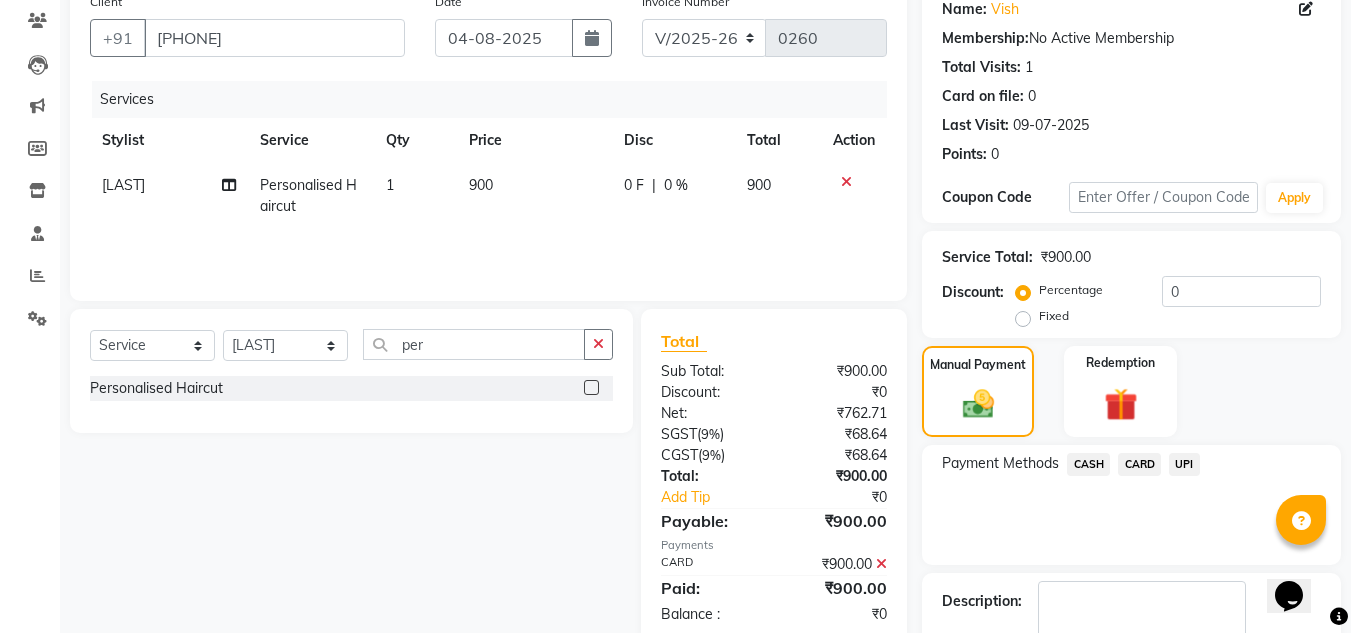 scroll, scrollTop: 283, scrollLeft: 0, axis: vertical 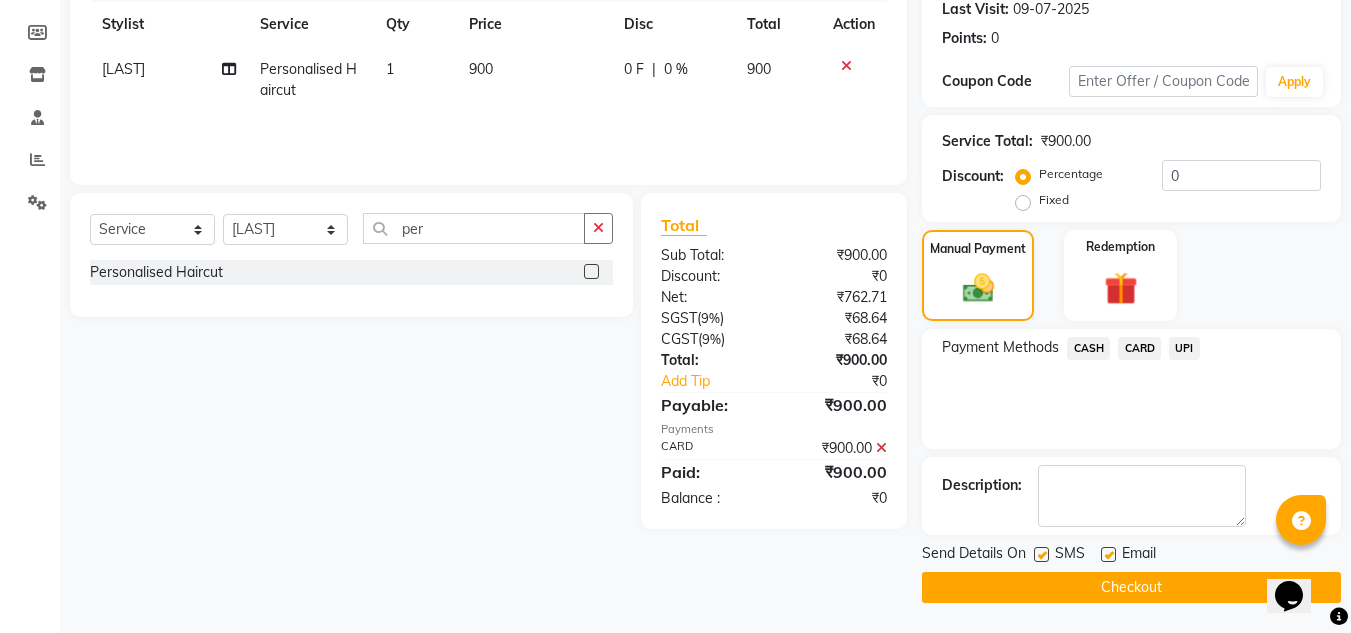 click on "Checkout" 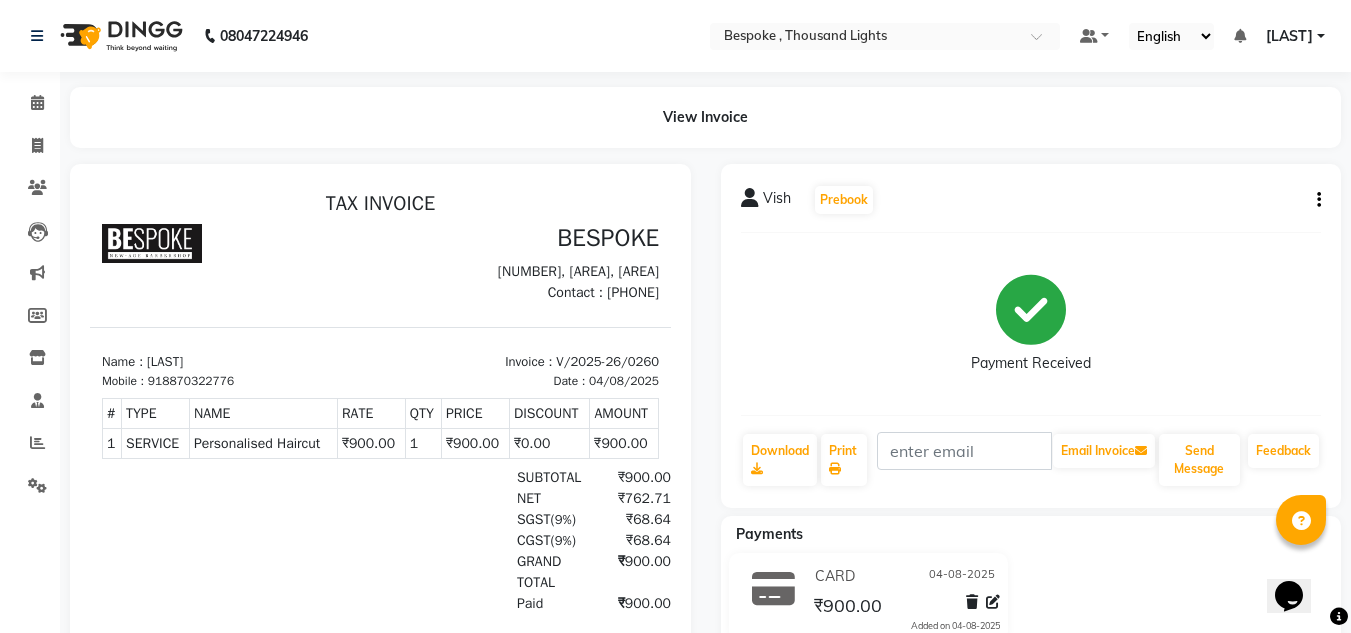 scroll, scrollTop: 8, scrollLeft: 0, axis: vertical 